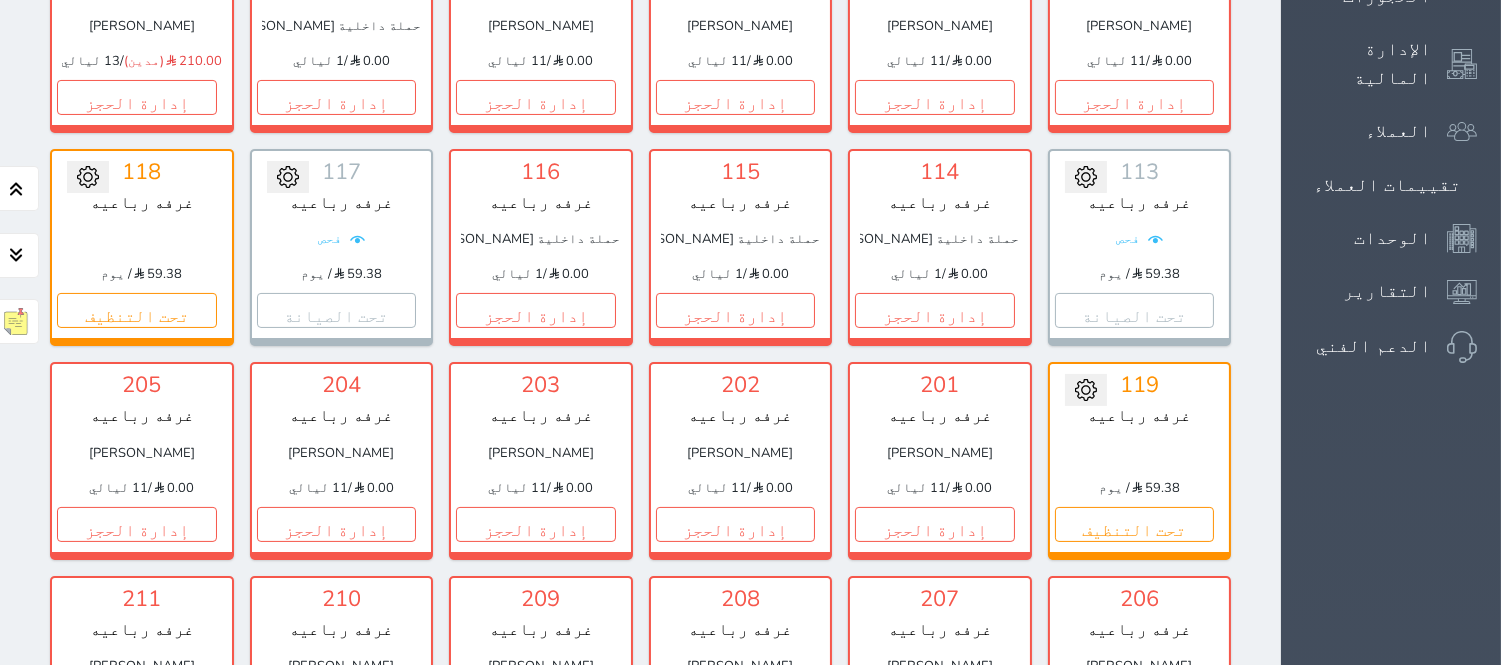 scroll, scrollTop: 592, scrollLeft: 0, axis: vertical 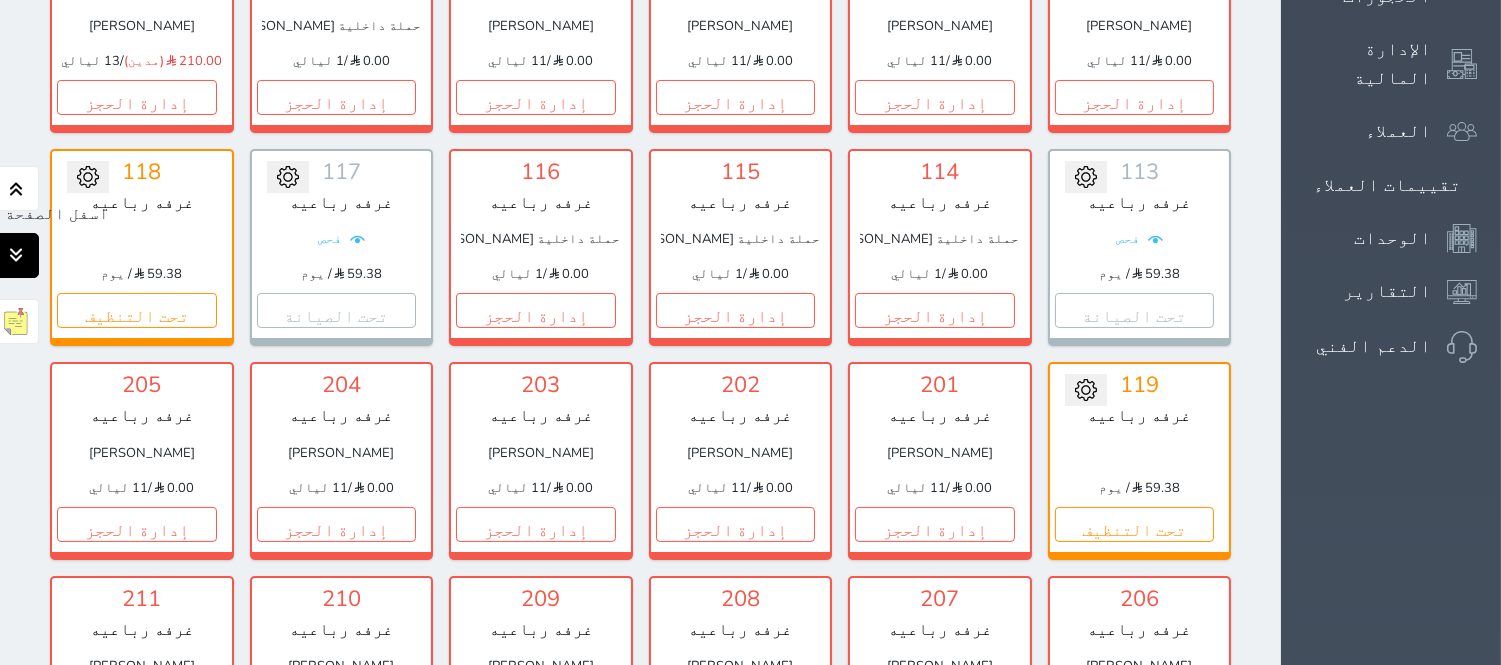 click 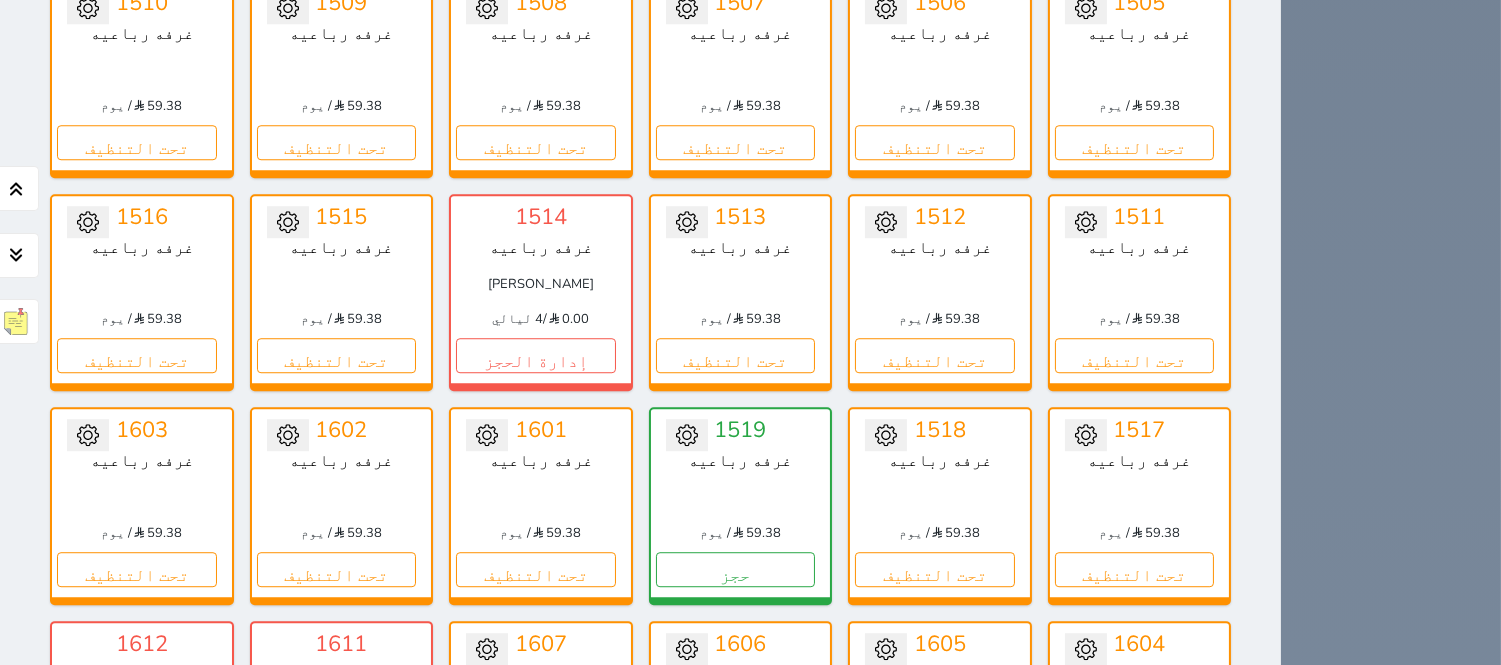 scroll, scrollTop: 9891, scrollLeft: 0, axis: vertical 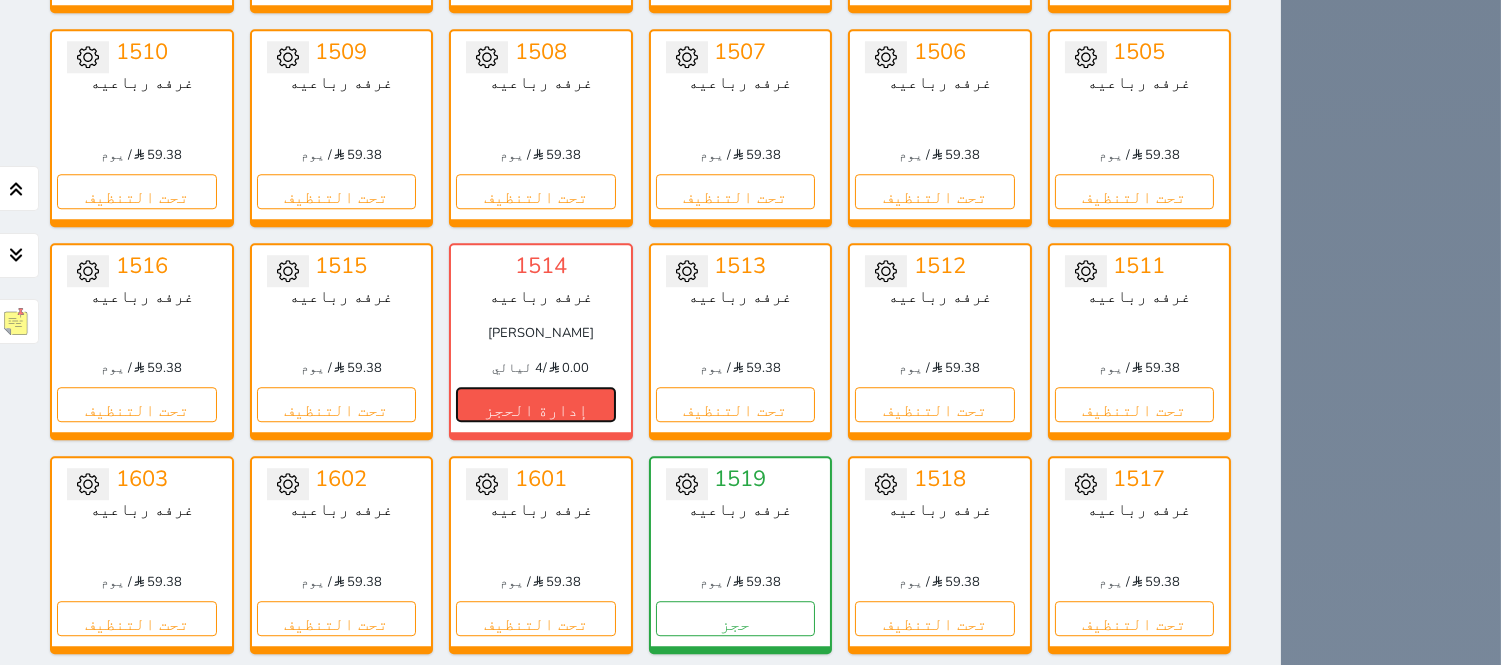 click on "إدارة الحجز" at bounding box center (536, 404) 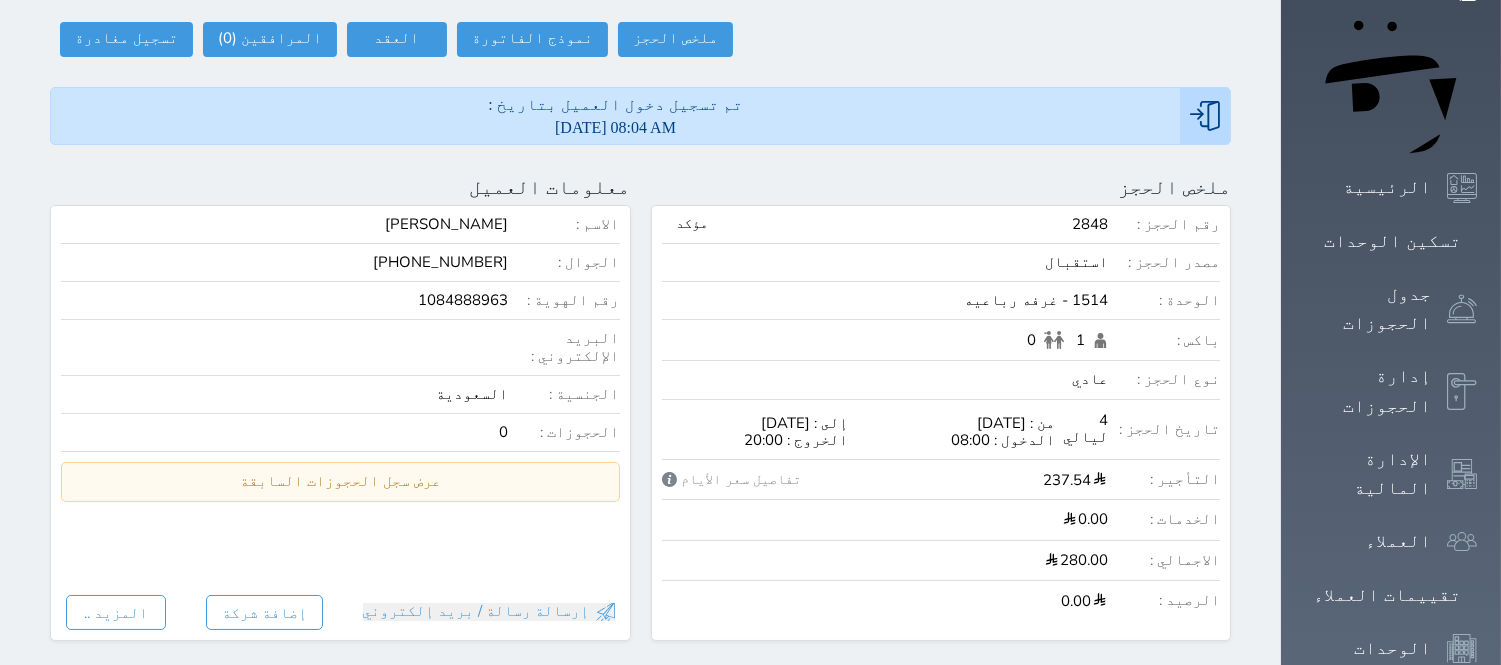 scroll, scrollTop: 0, scrollLeft: 0, axis: both 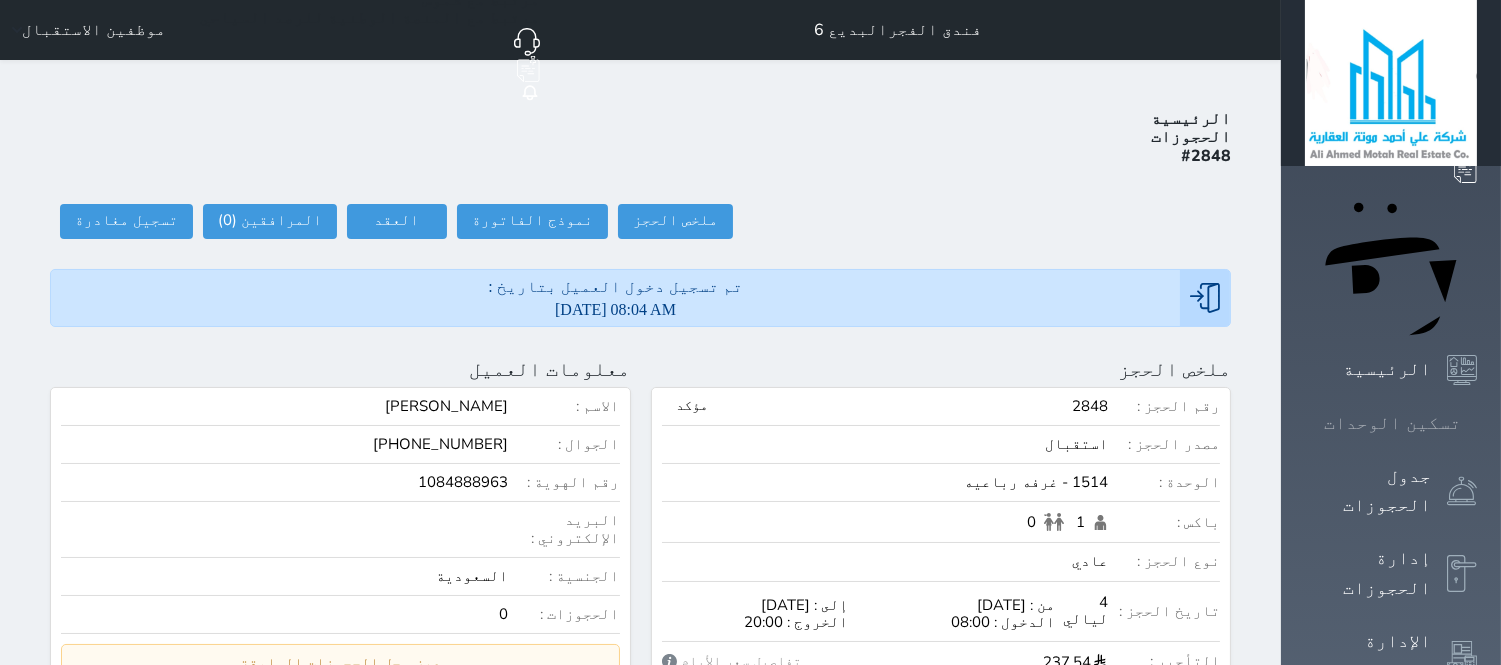 click on "تسكين الوحدات" at bounding box center [1392, 423] 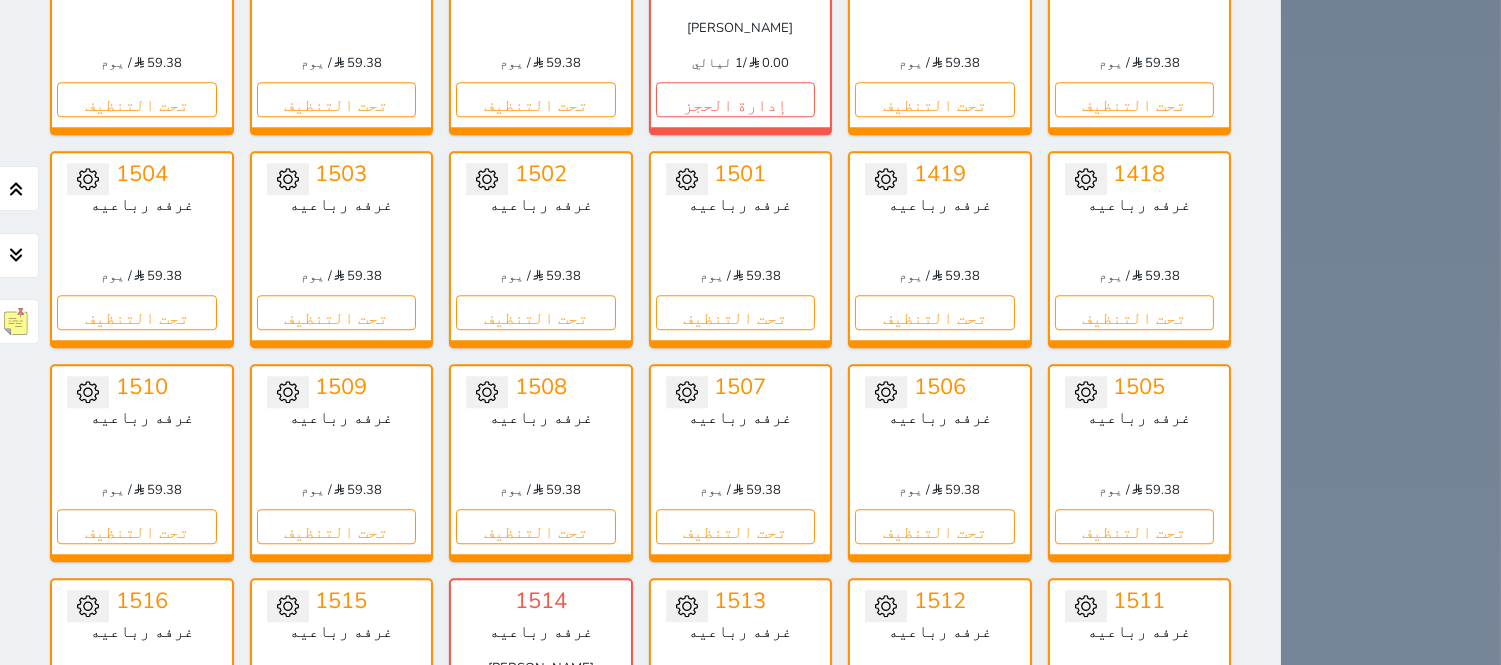 scroll, scrollTop: 9707, scrollLeft: 0, axis: vertical 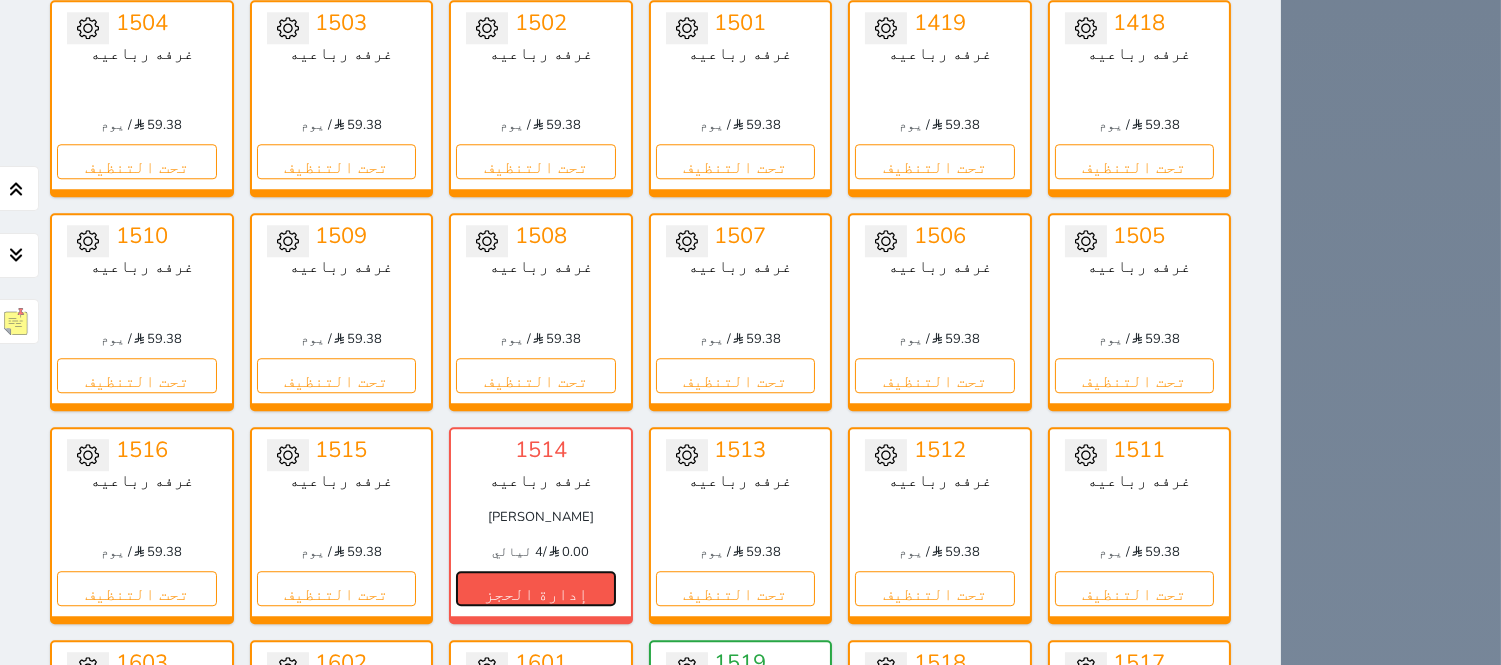 click on "إدارة الحجز" at bounding box center (536, 588) 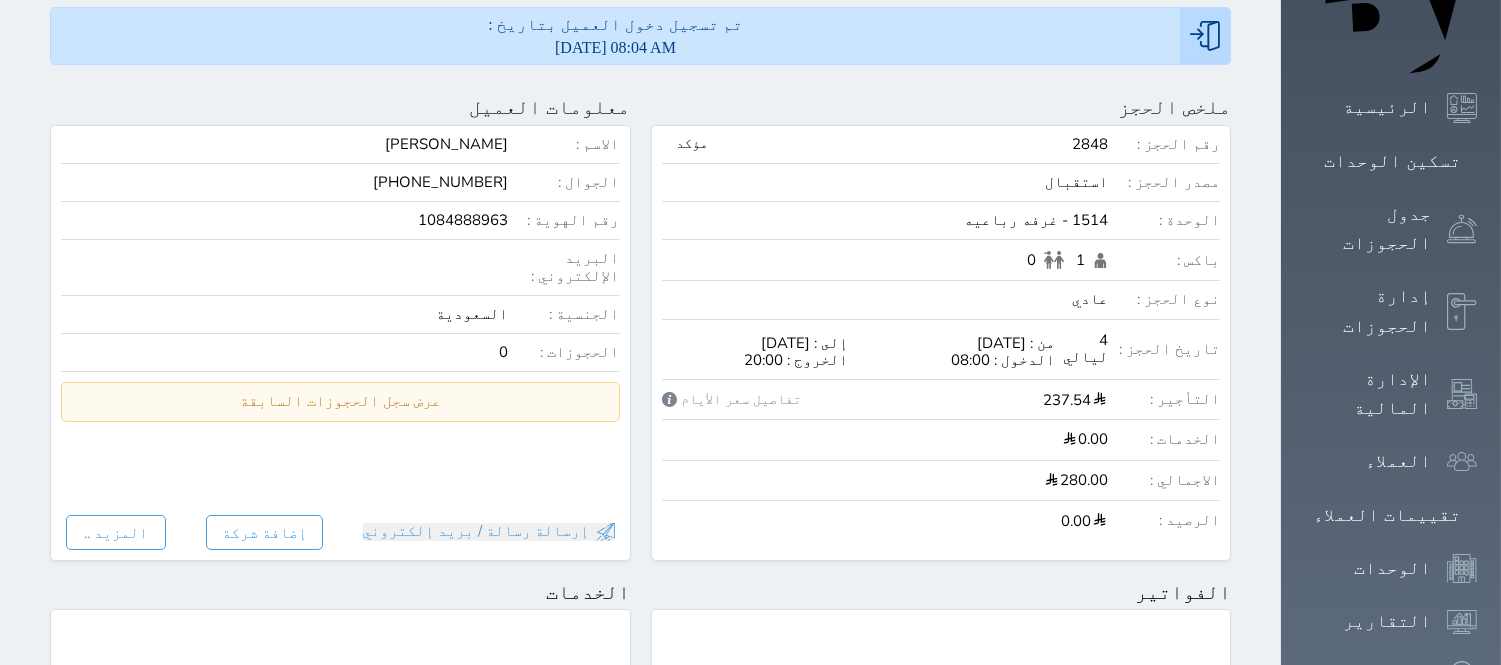 scroll, scrollTop: 0, scrollLeft: 0, axis: both 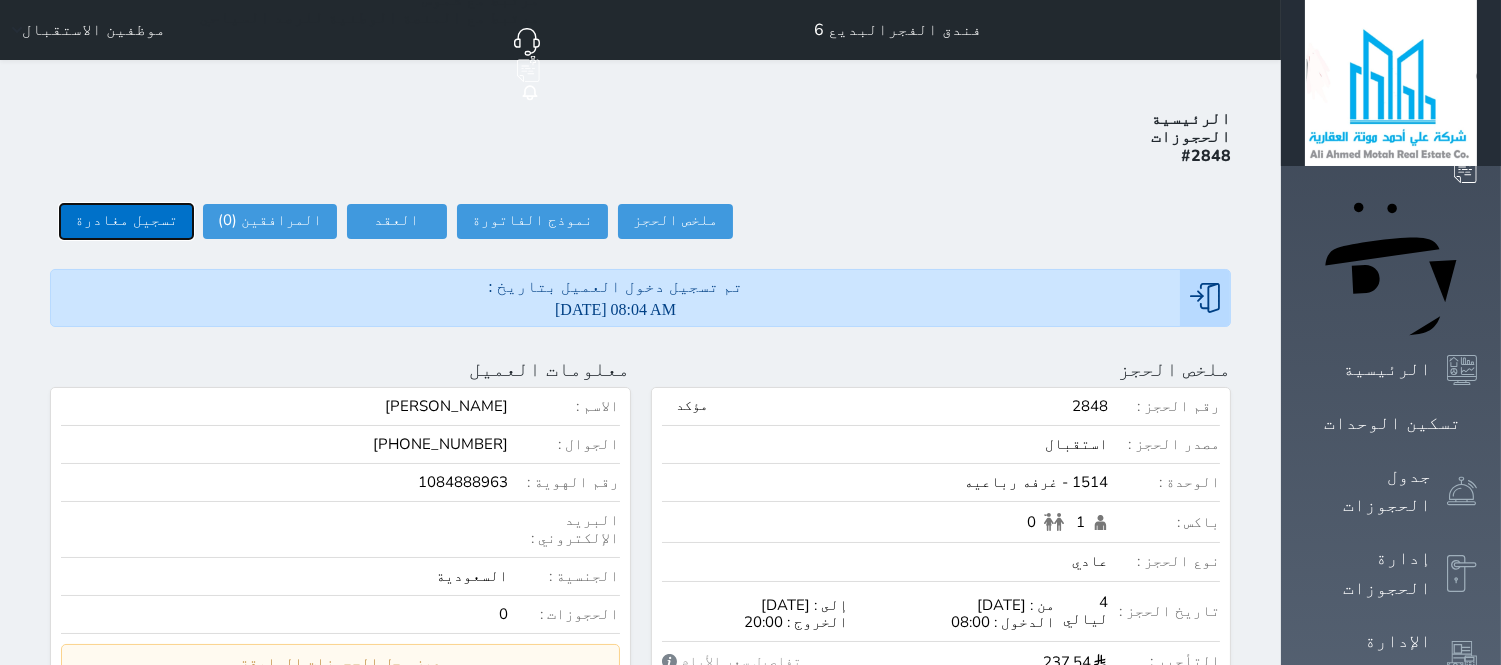 click on "تسجيل مغادرة" at bounding box center (126, 221) 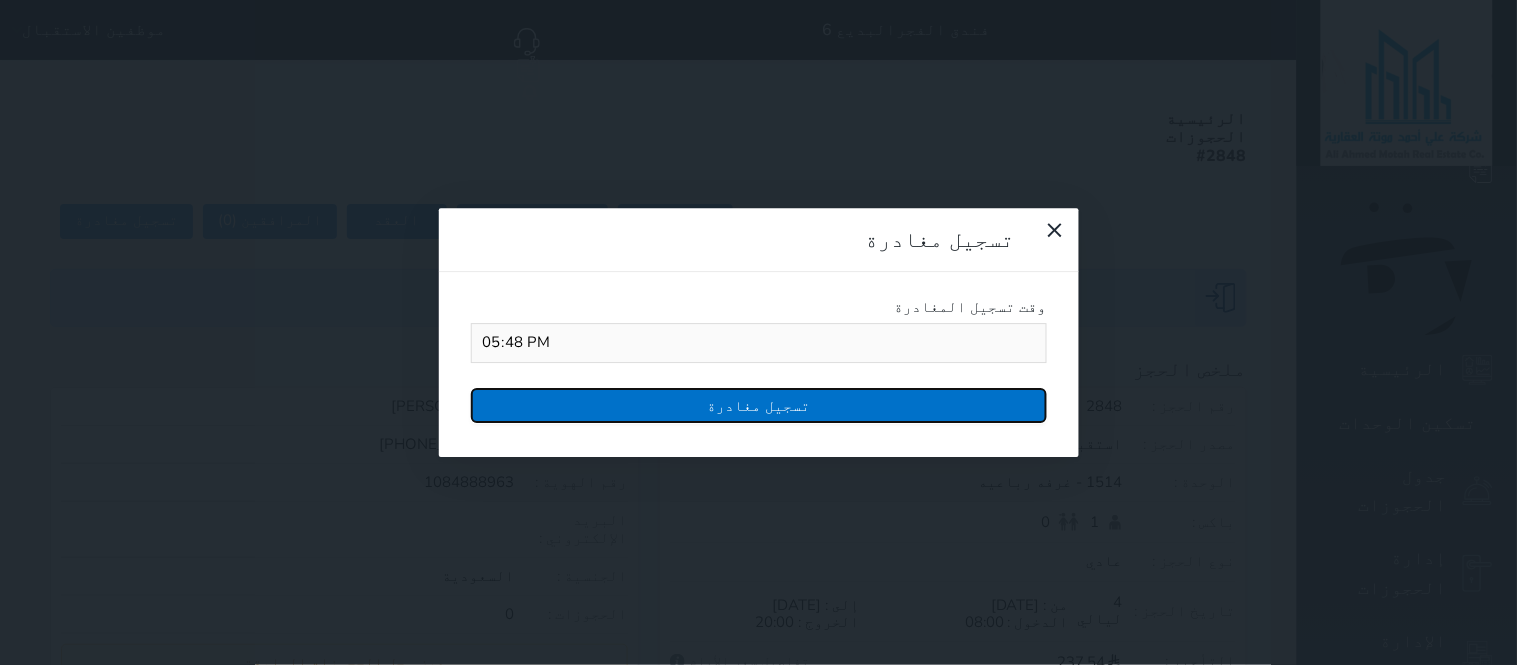 click on "تسجيل مغادرة" at bounding box center (759, 405) 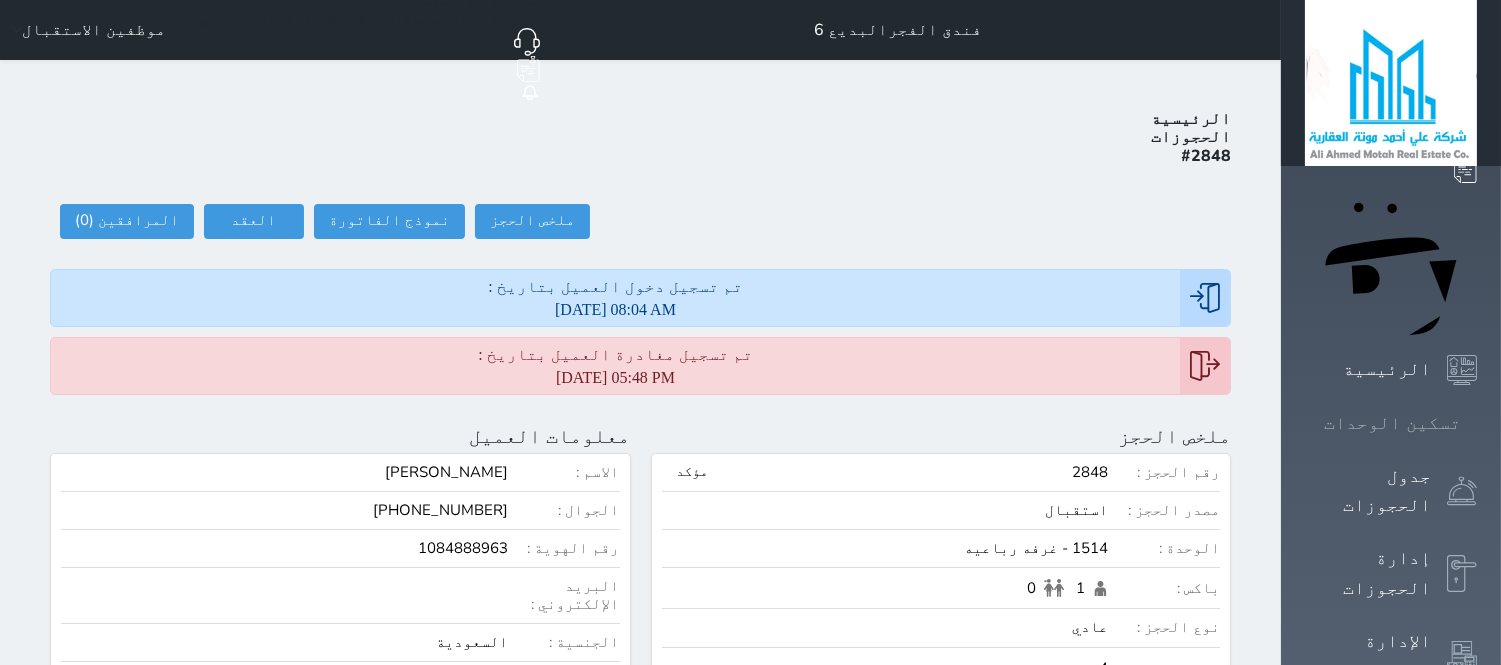 click on "تسكين الوحدات" at bounding box center [1392, 423] 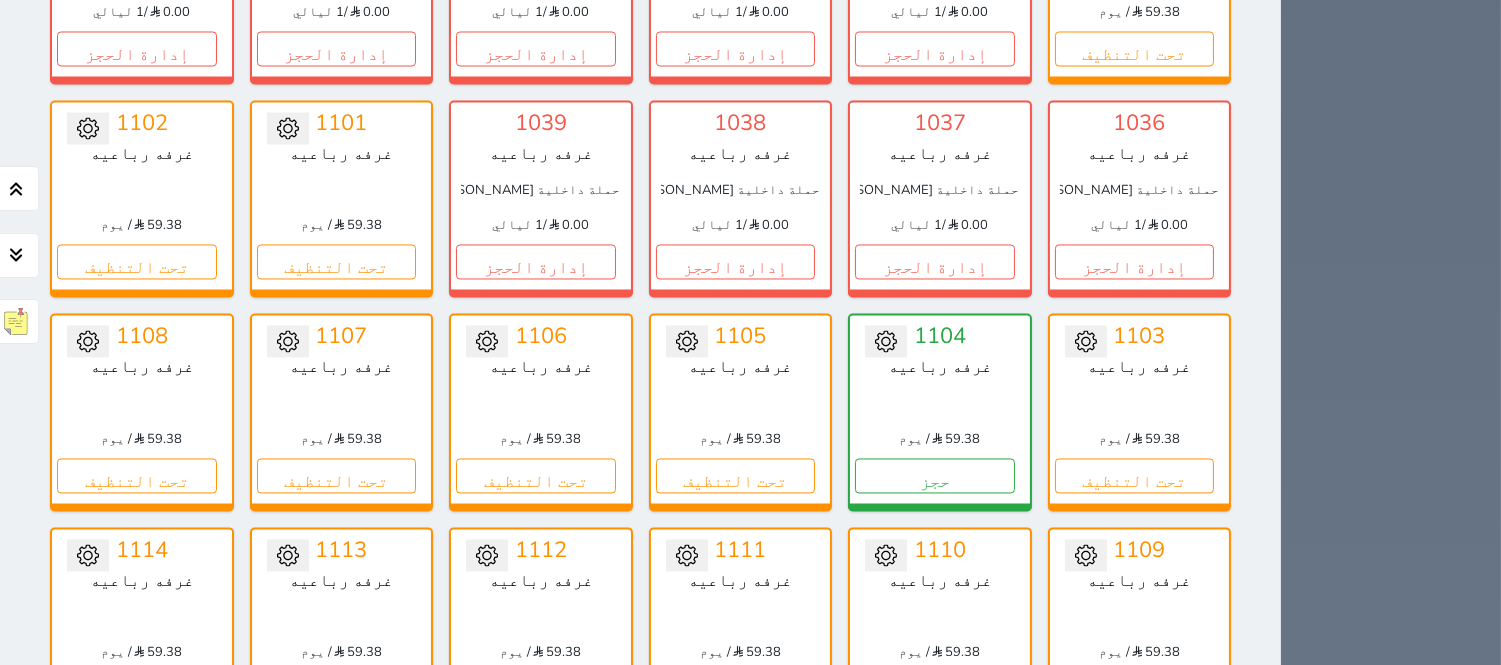 scroll, scrollTop: 6744, scrollLeft: 0, axis: vertical 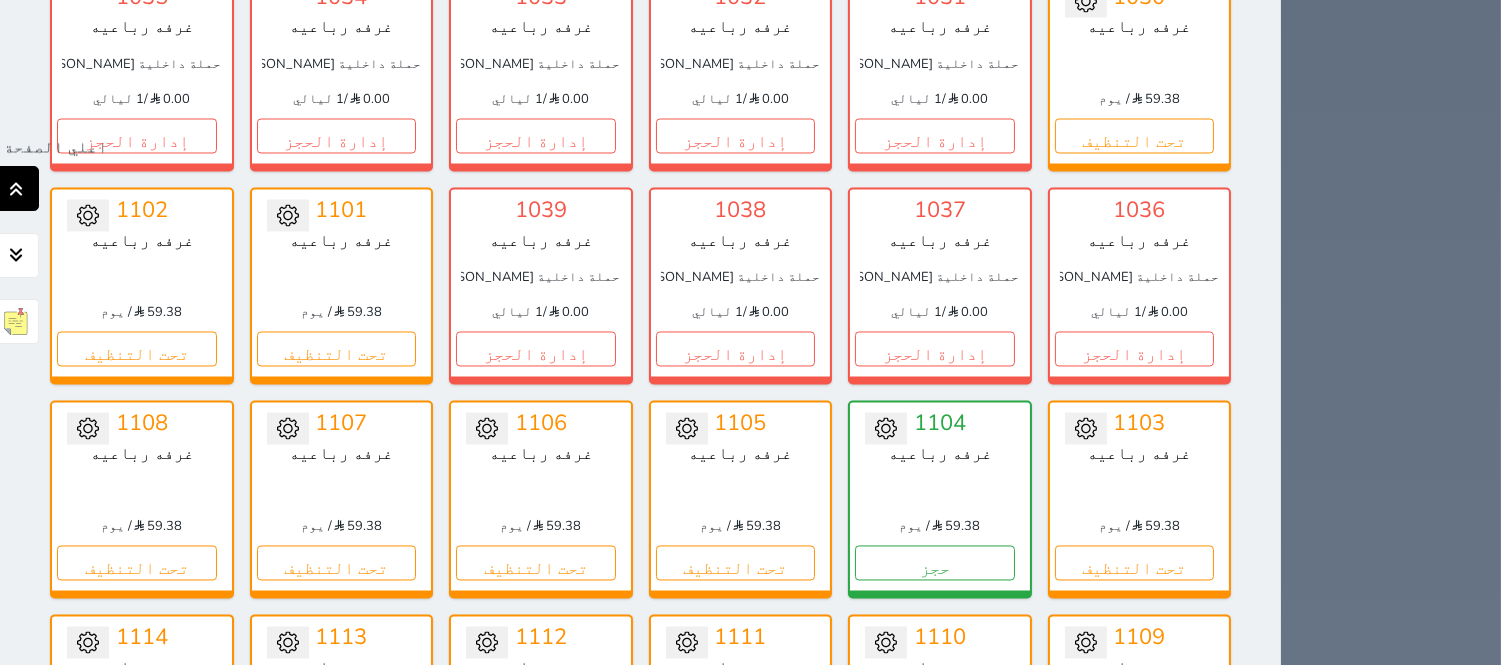 click 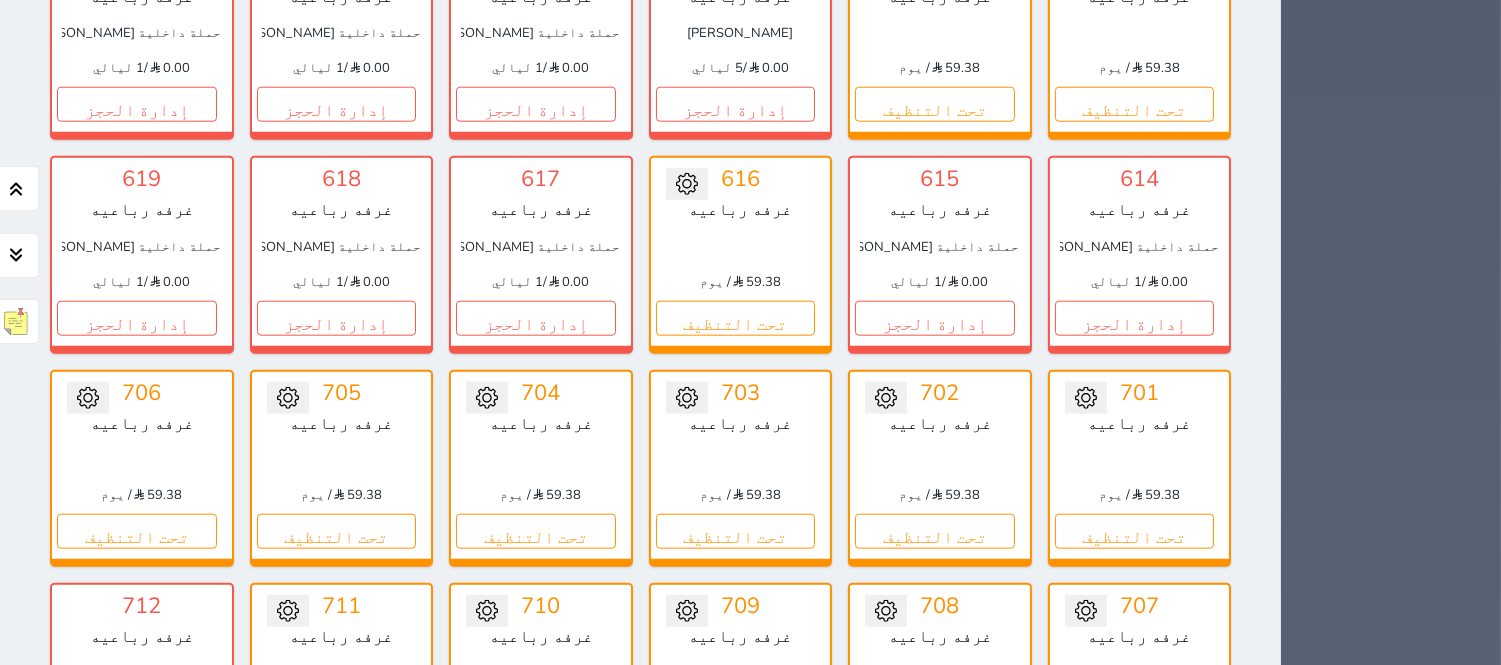 scroll, scrollTop: 4147, scrollLeft: 0, axis: vertical 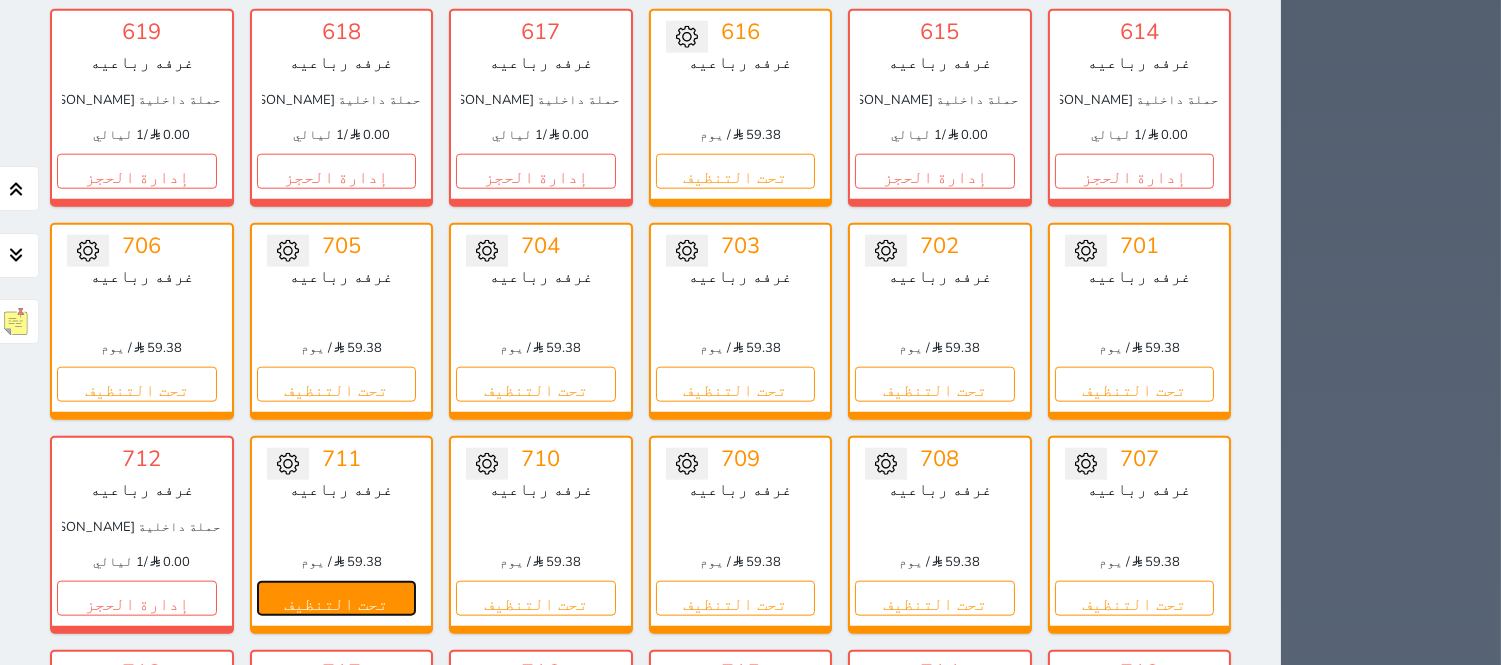 click on "تحت التنظيف" at bounding box center (337, 598) 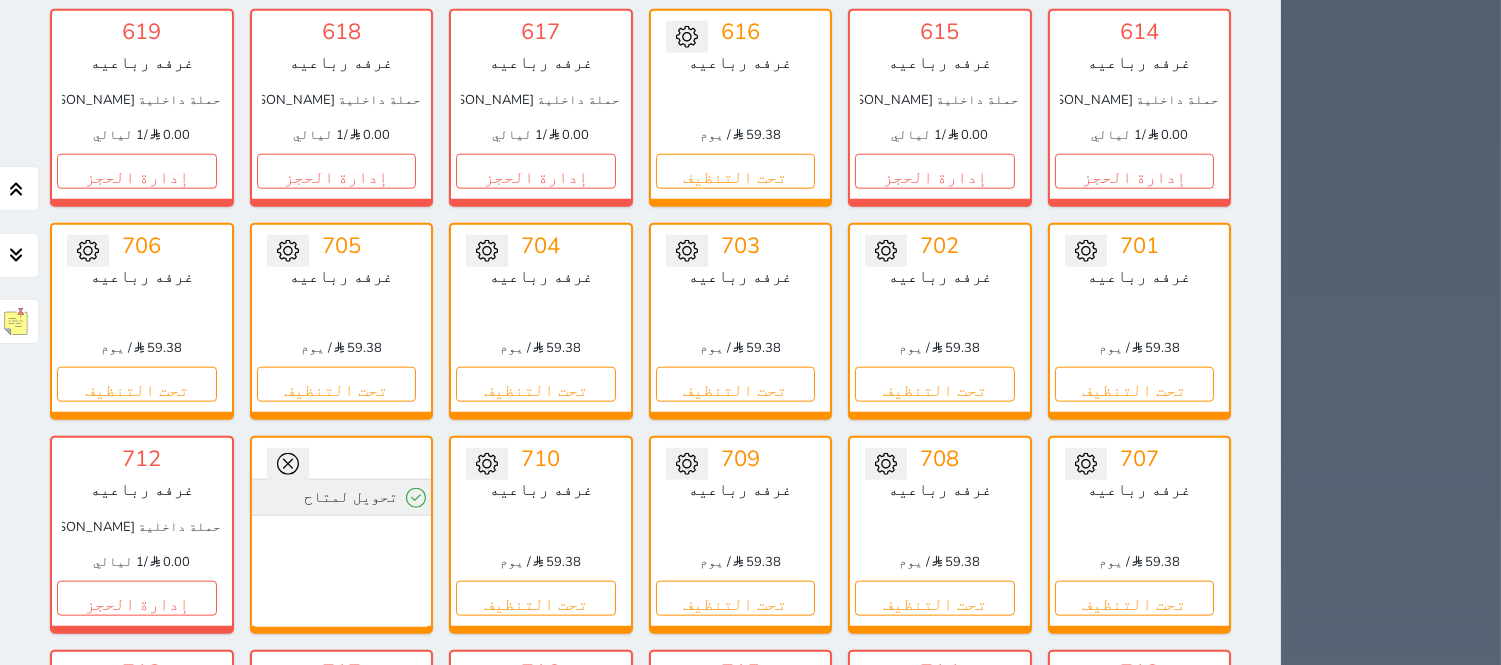 click on "تحويل لمتاح" at bounding box center [342, 497] 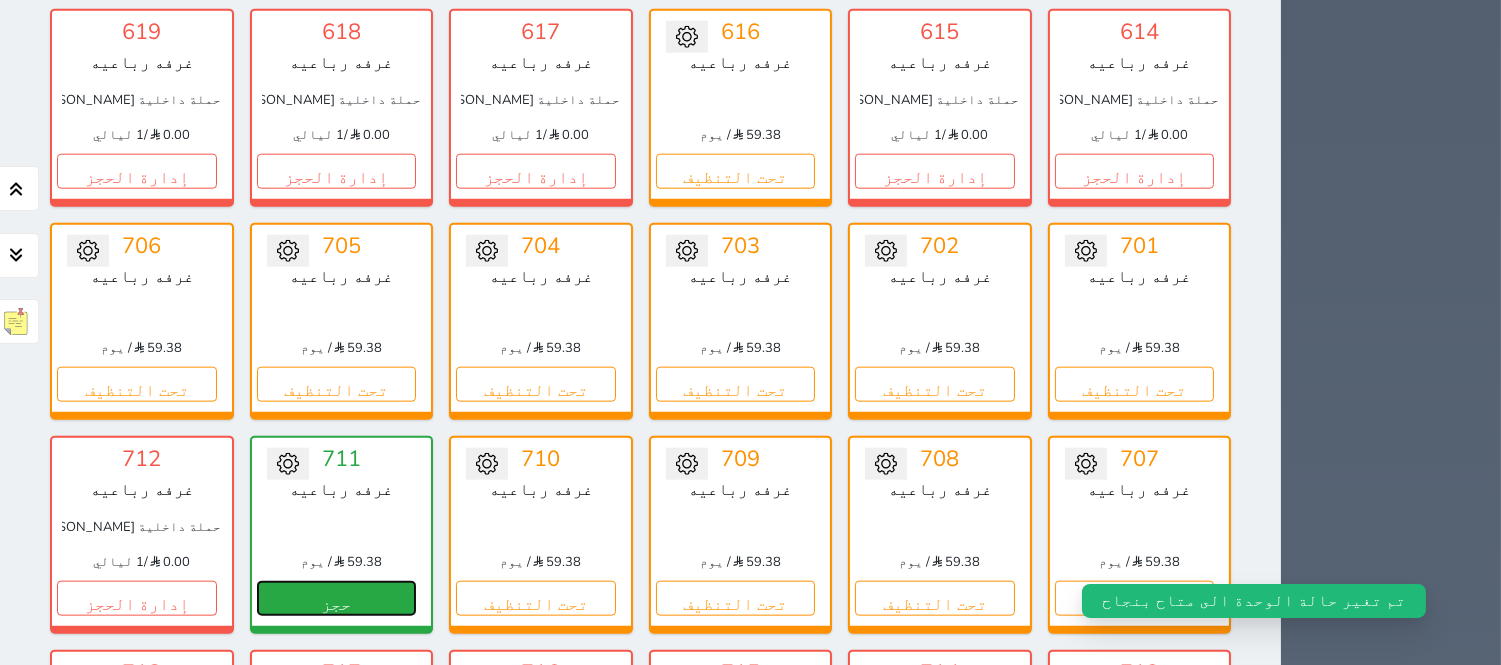 click on "حجز" at bounding box center (337, 598) 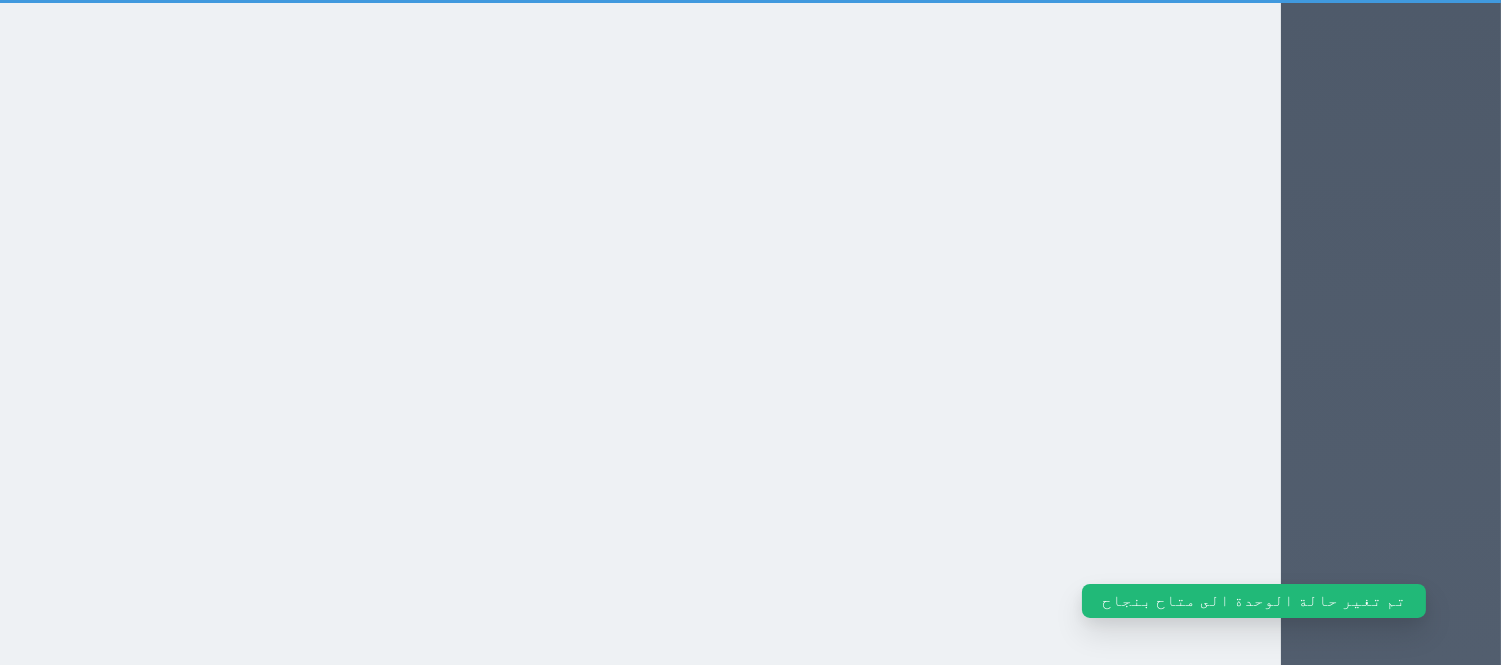 select on "1" 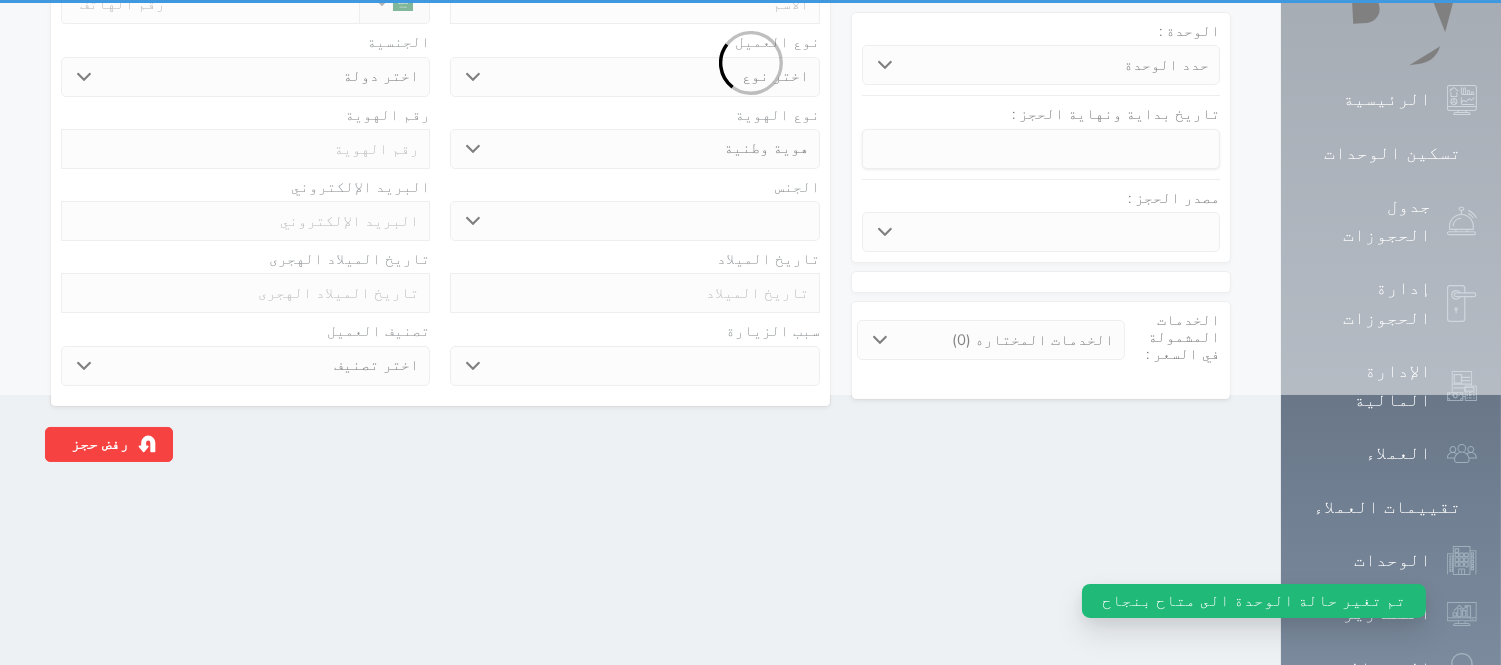 select 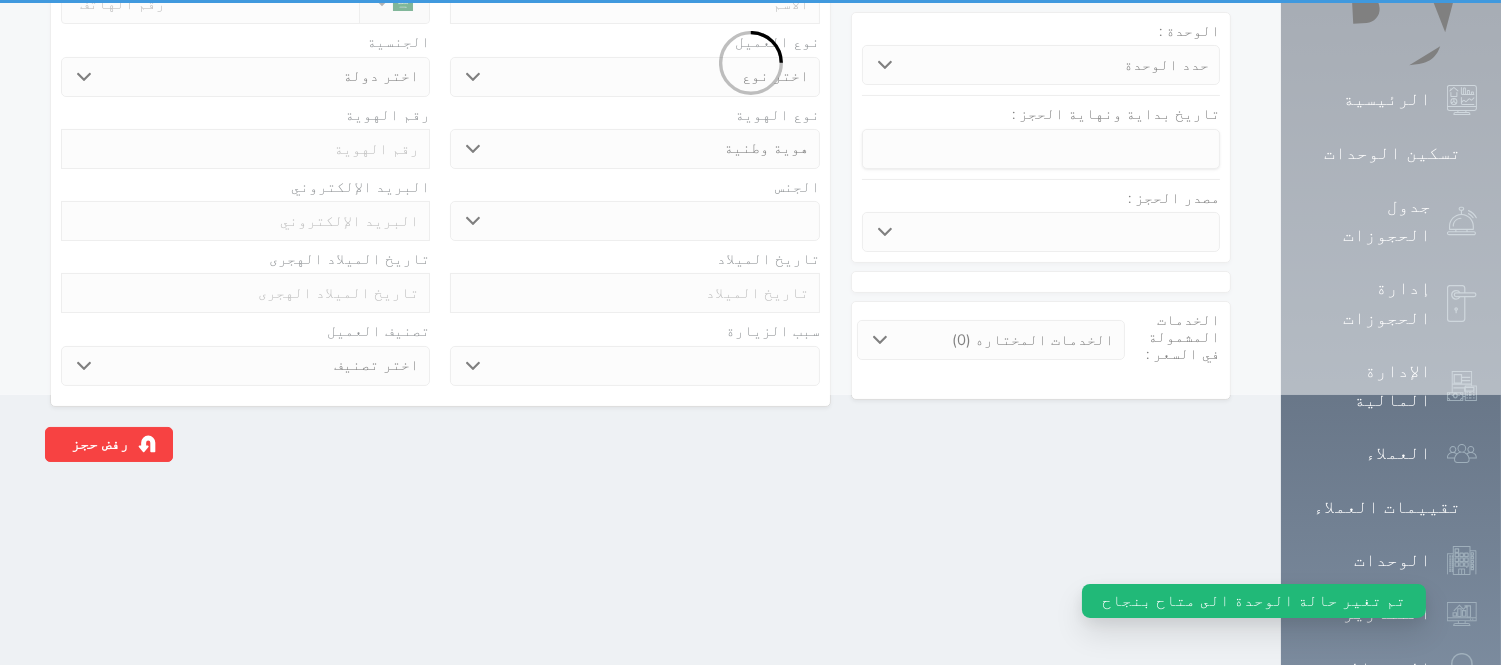 select 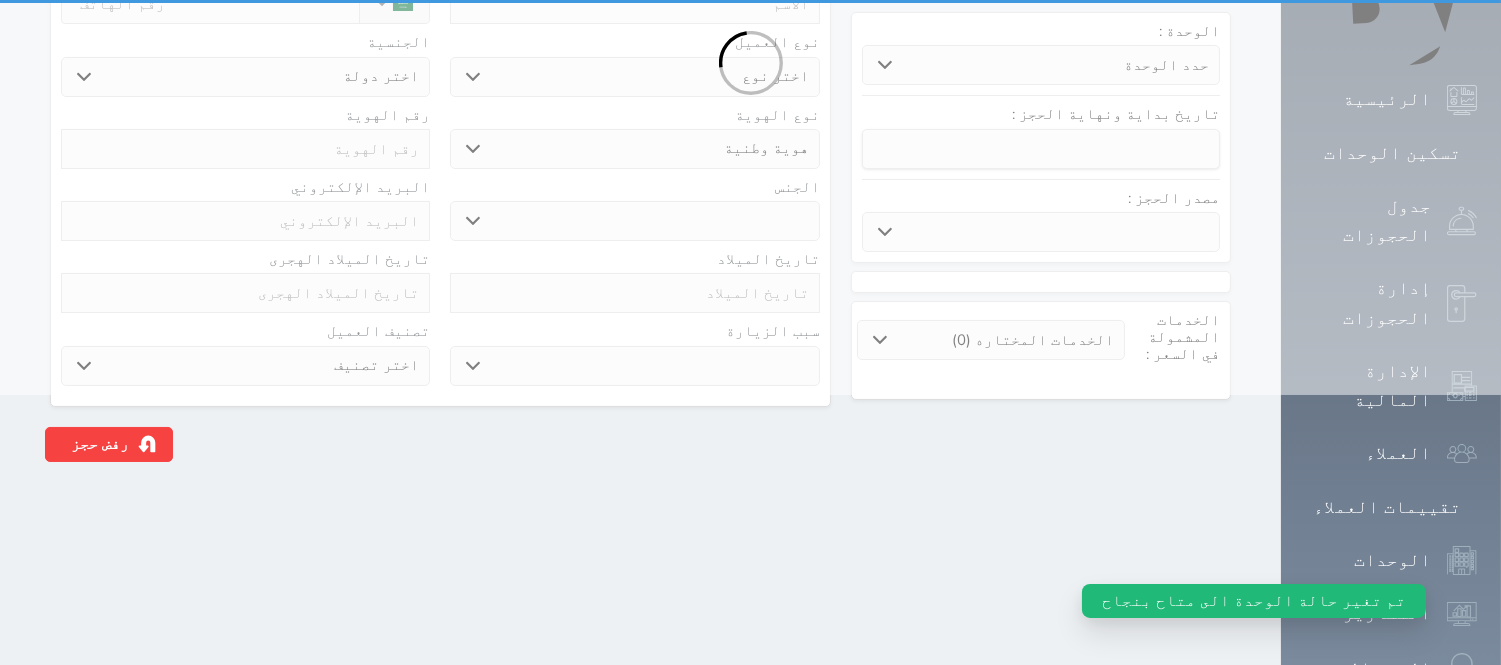 select 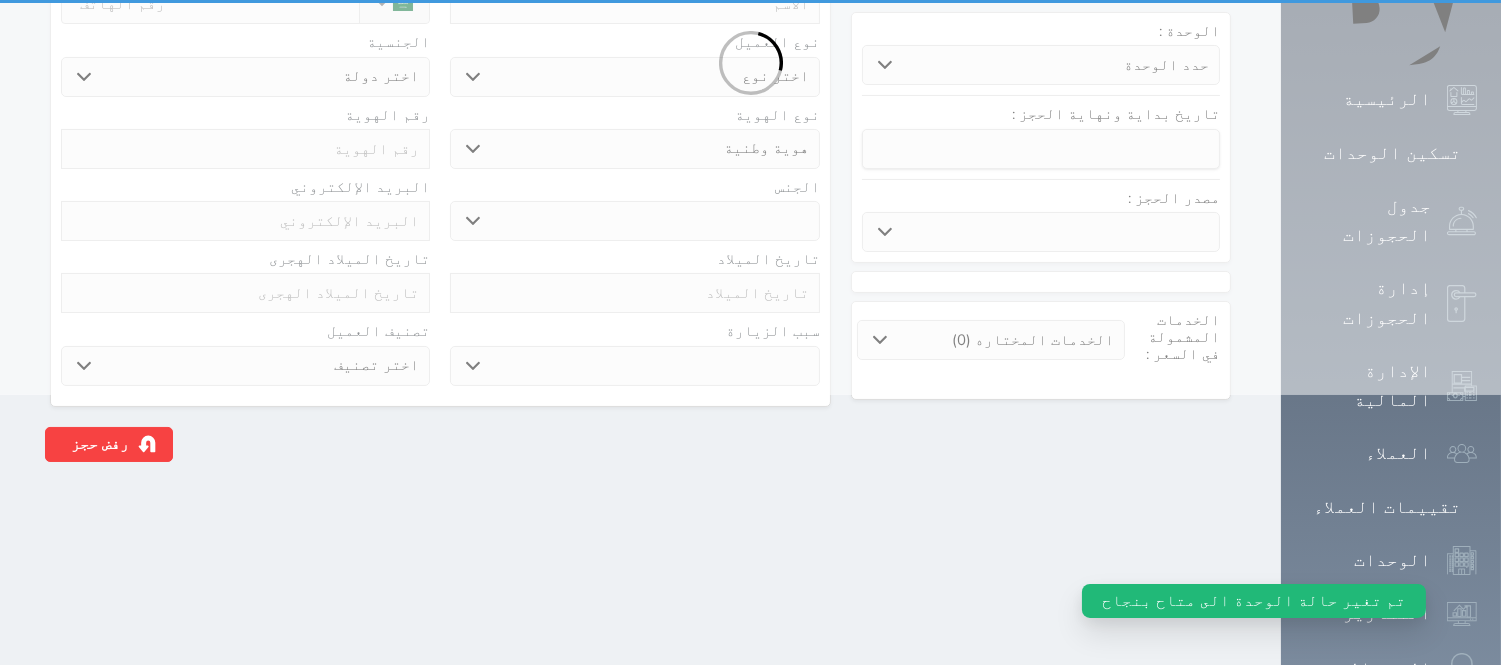 select 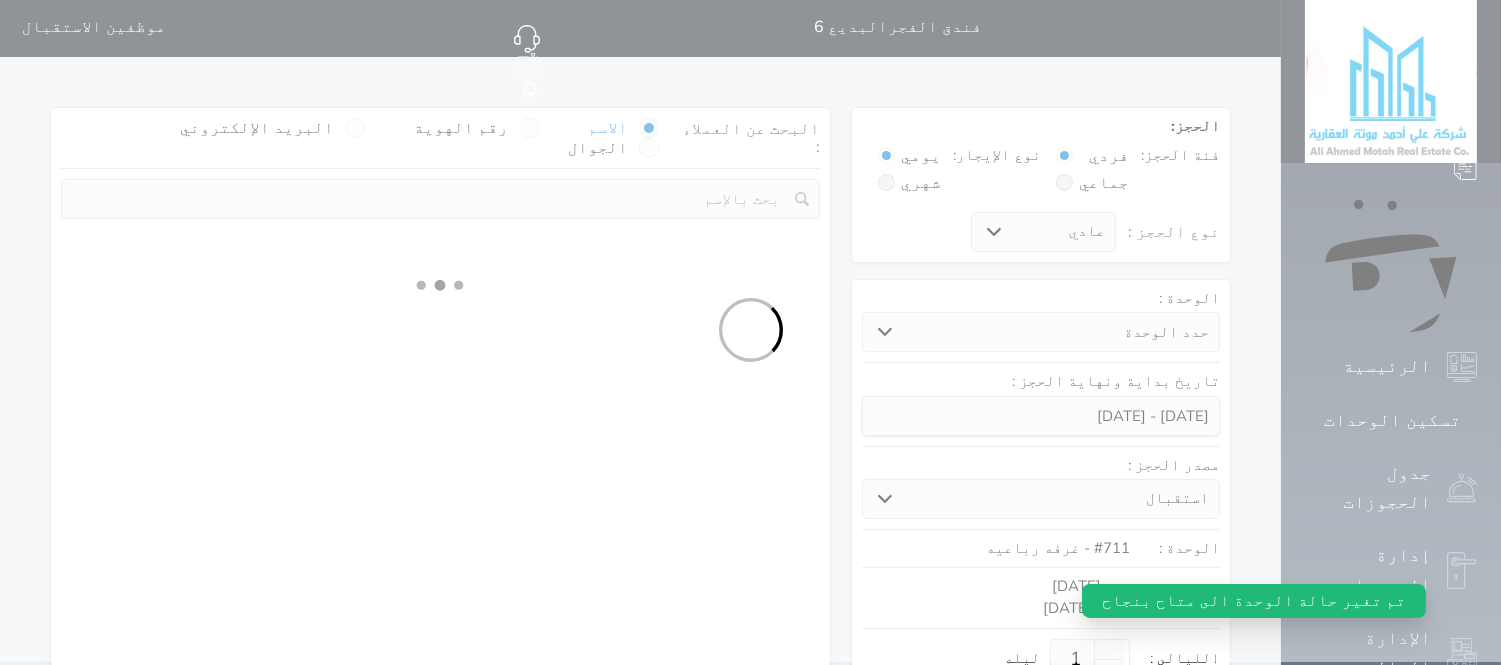 scroll, scrollTop: 0, scrollLeft: 0, axis: both 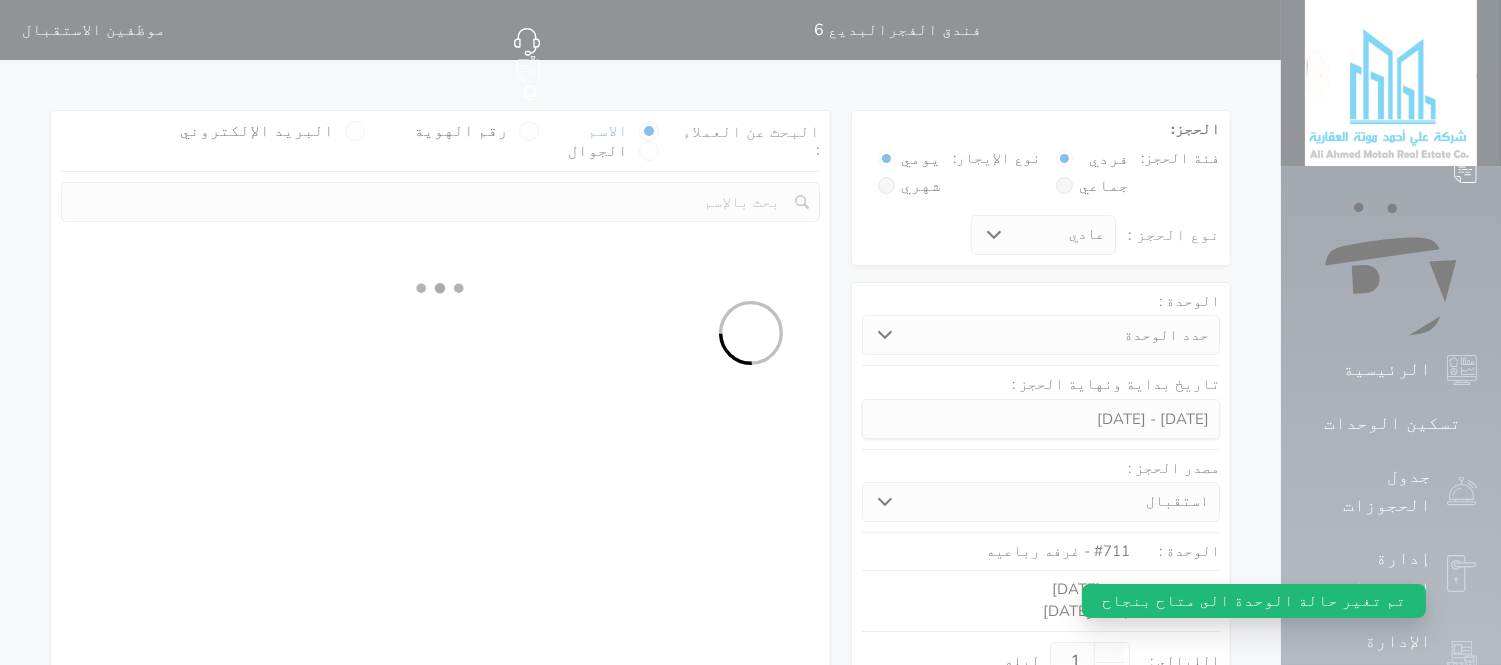 select 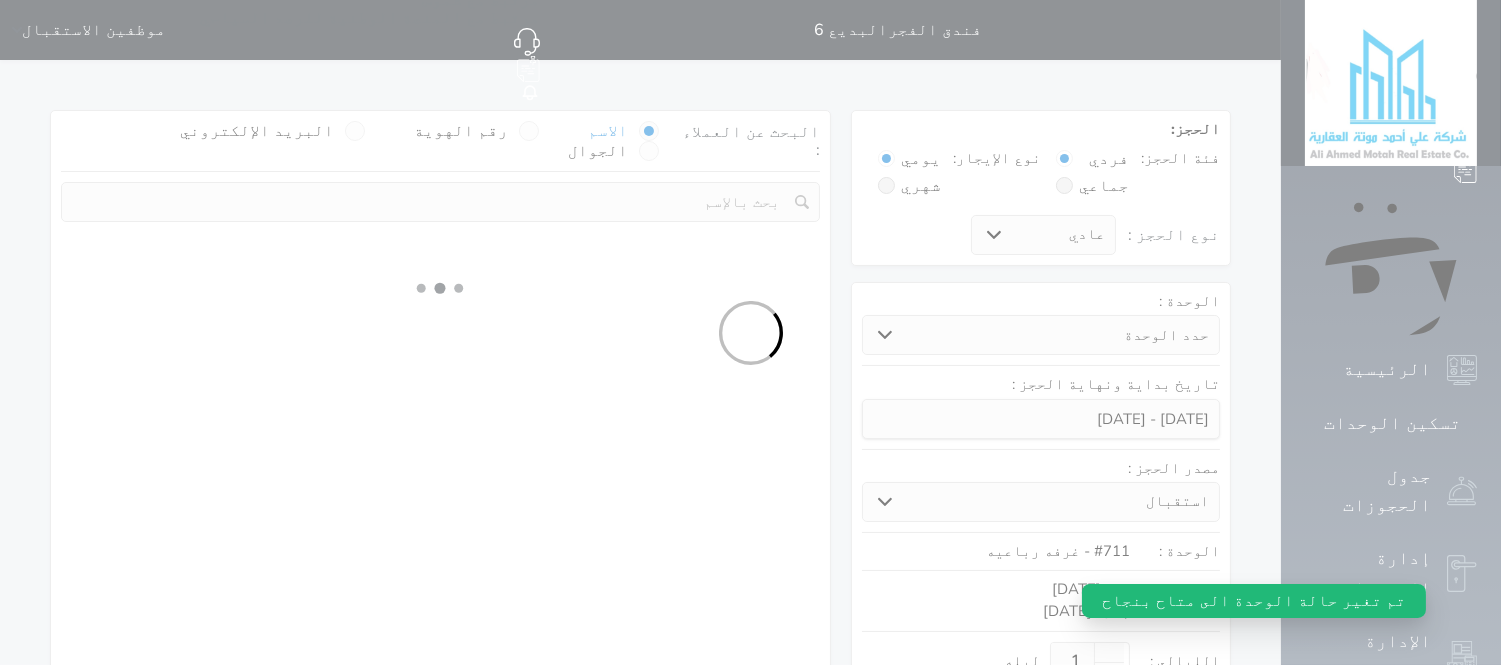 select on "113" 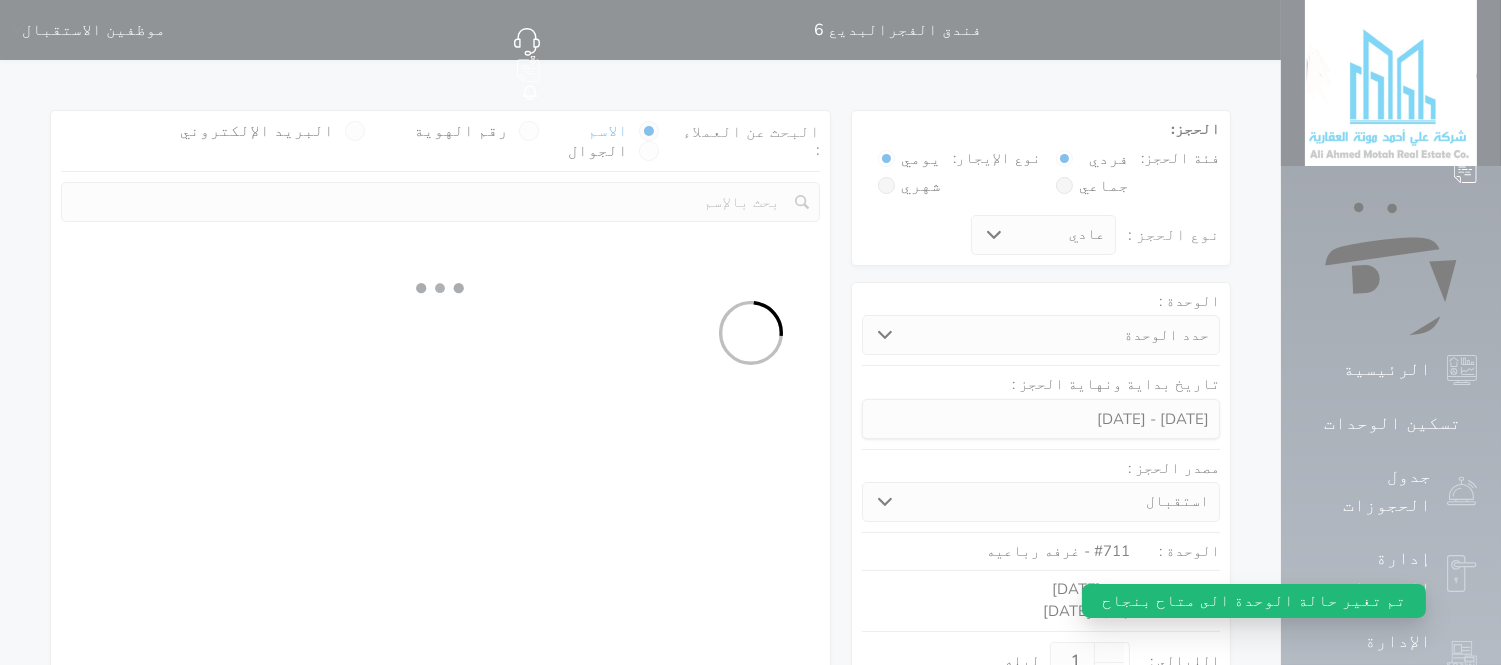 select on "1" 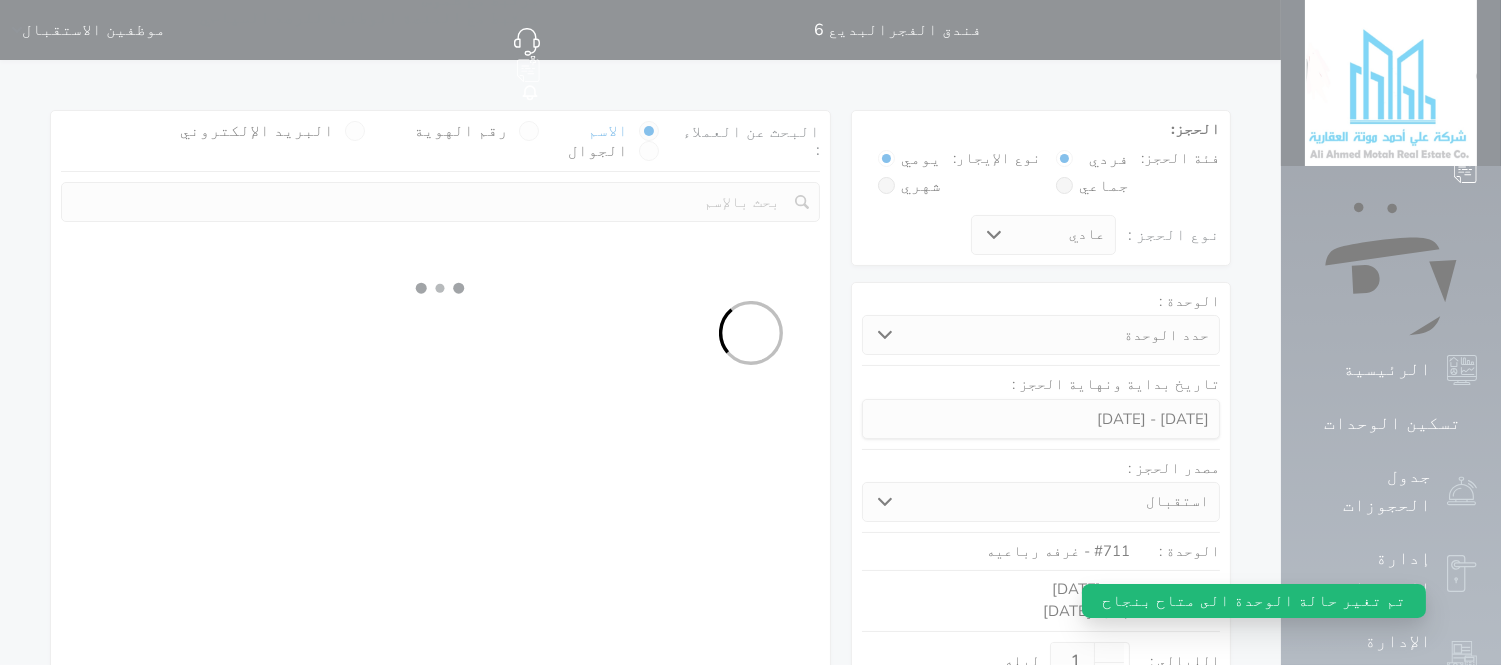 select 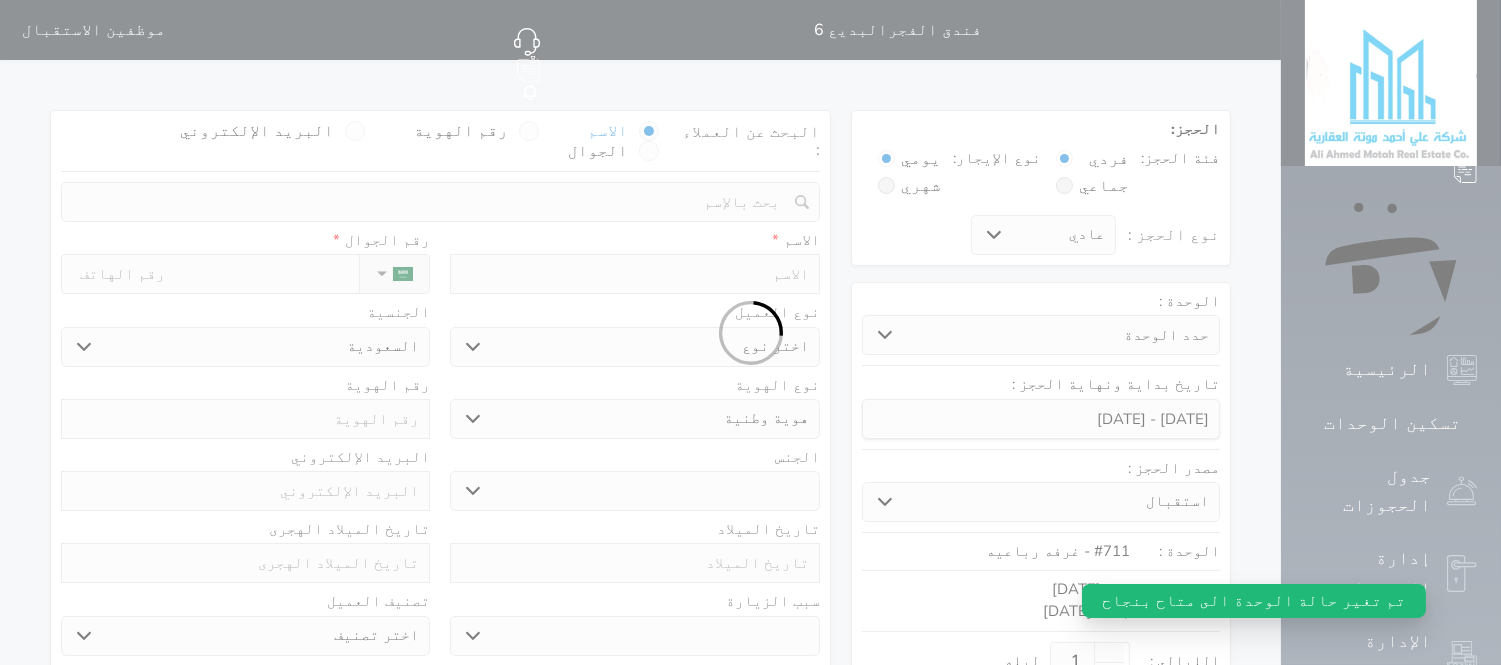 select 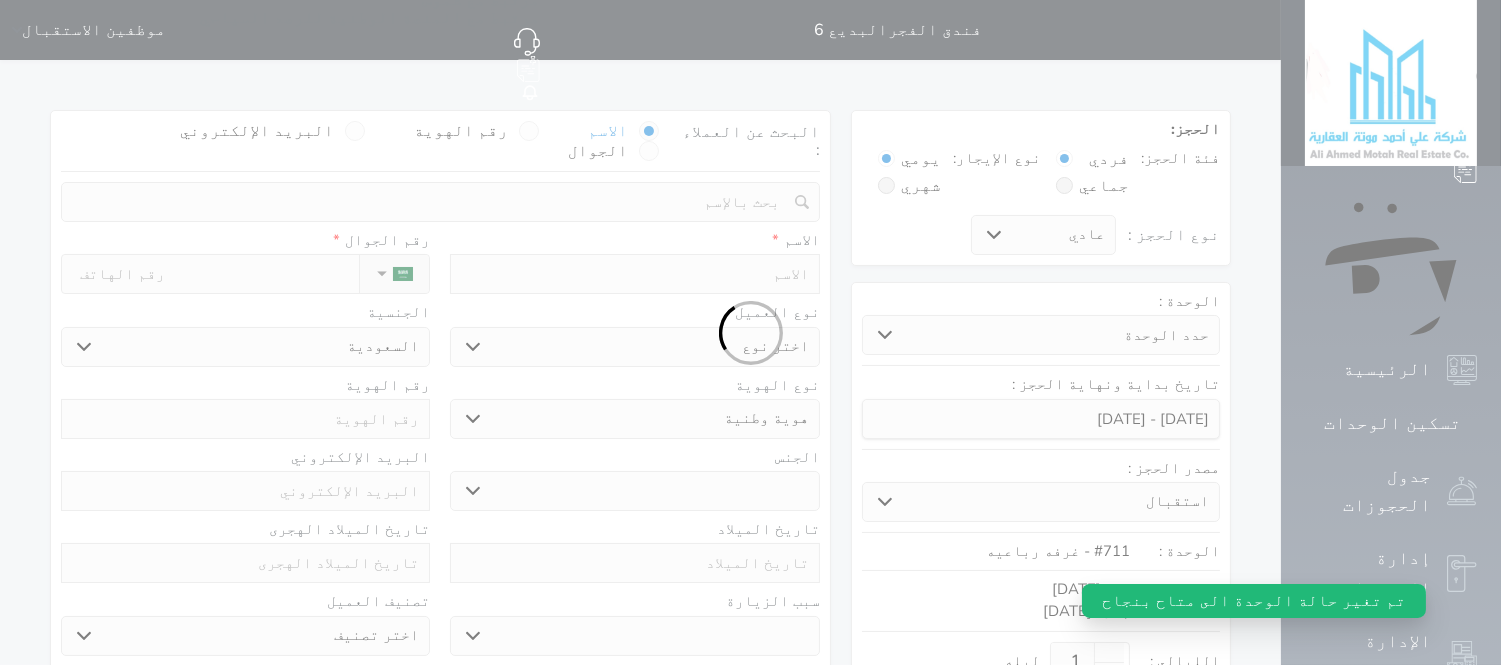 select 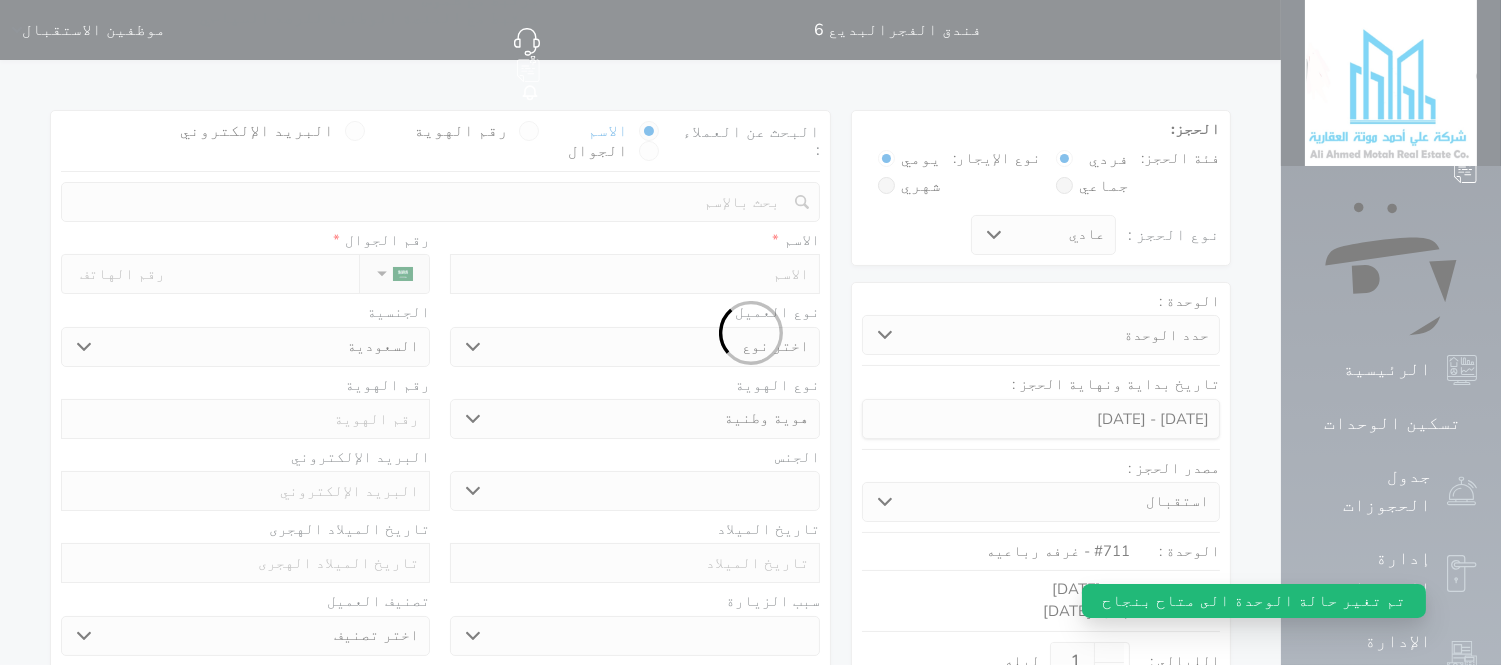 select 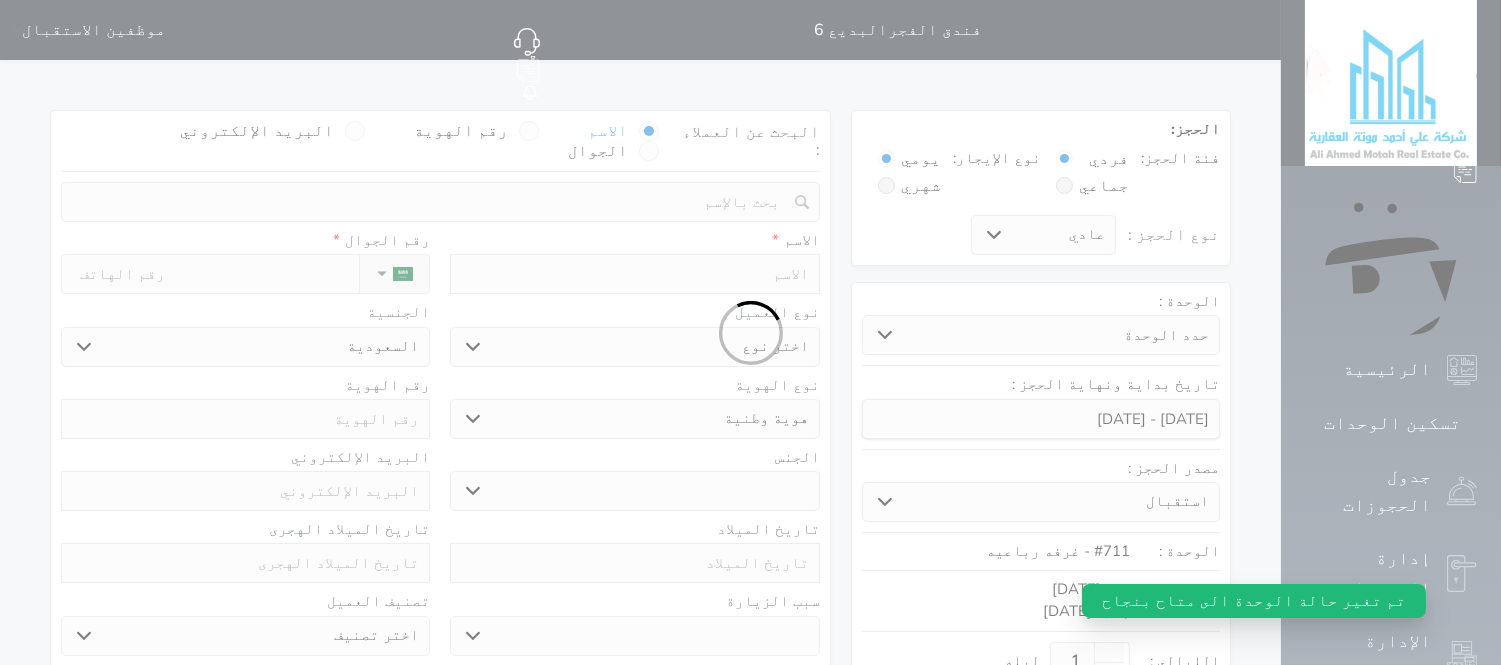 select 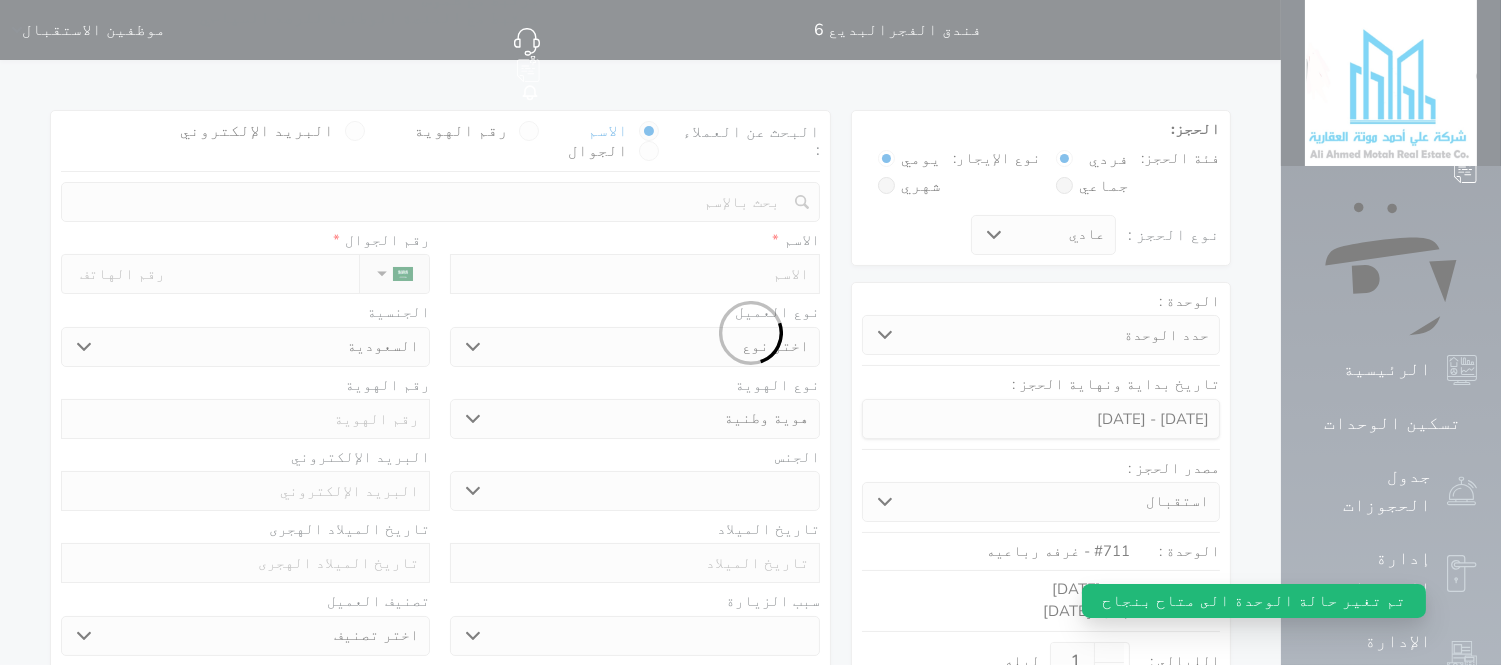 select on "1" 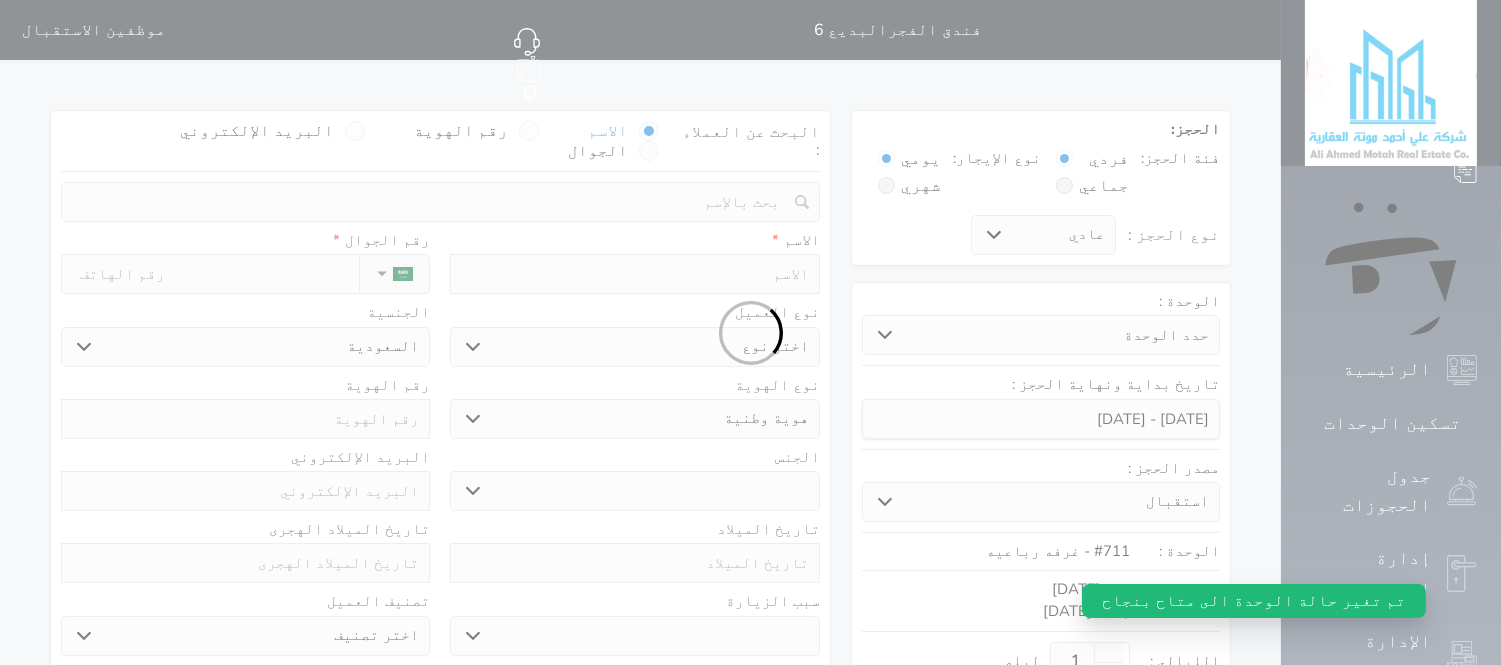 select on "7" 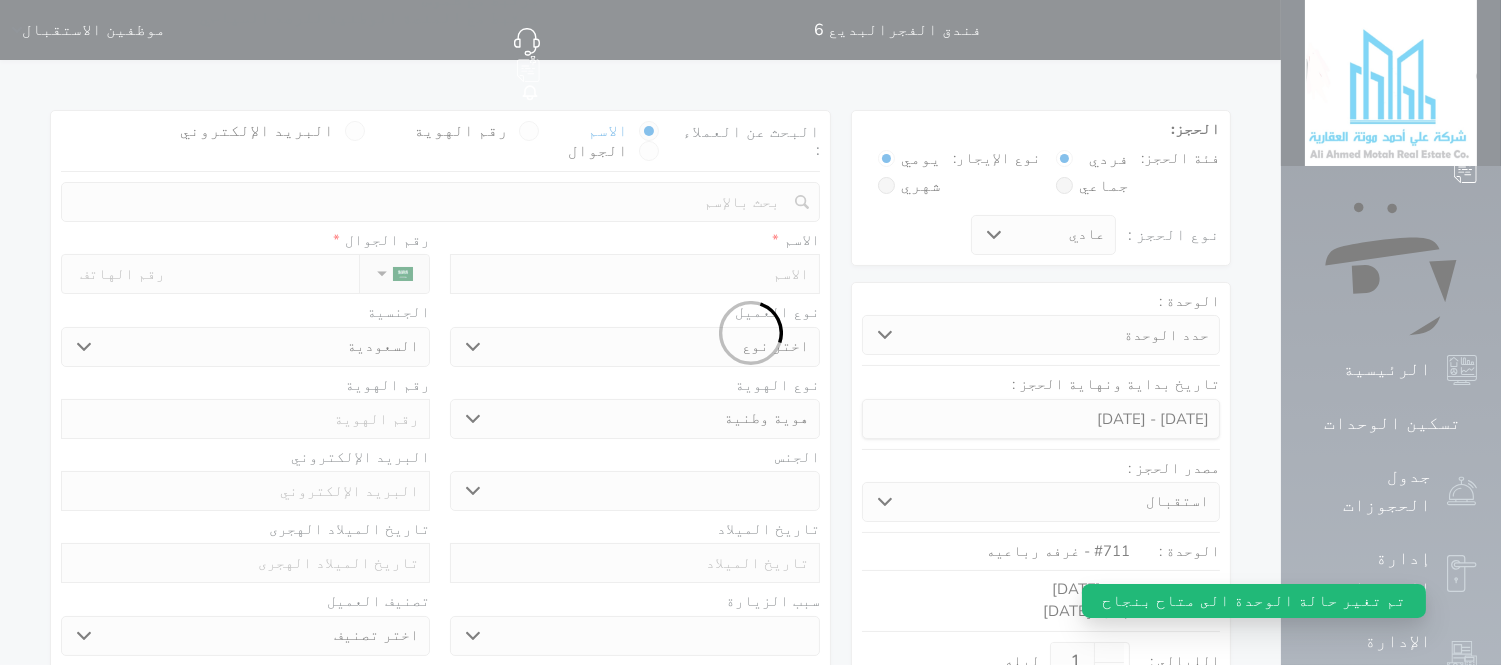select 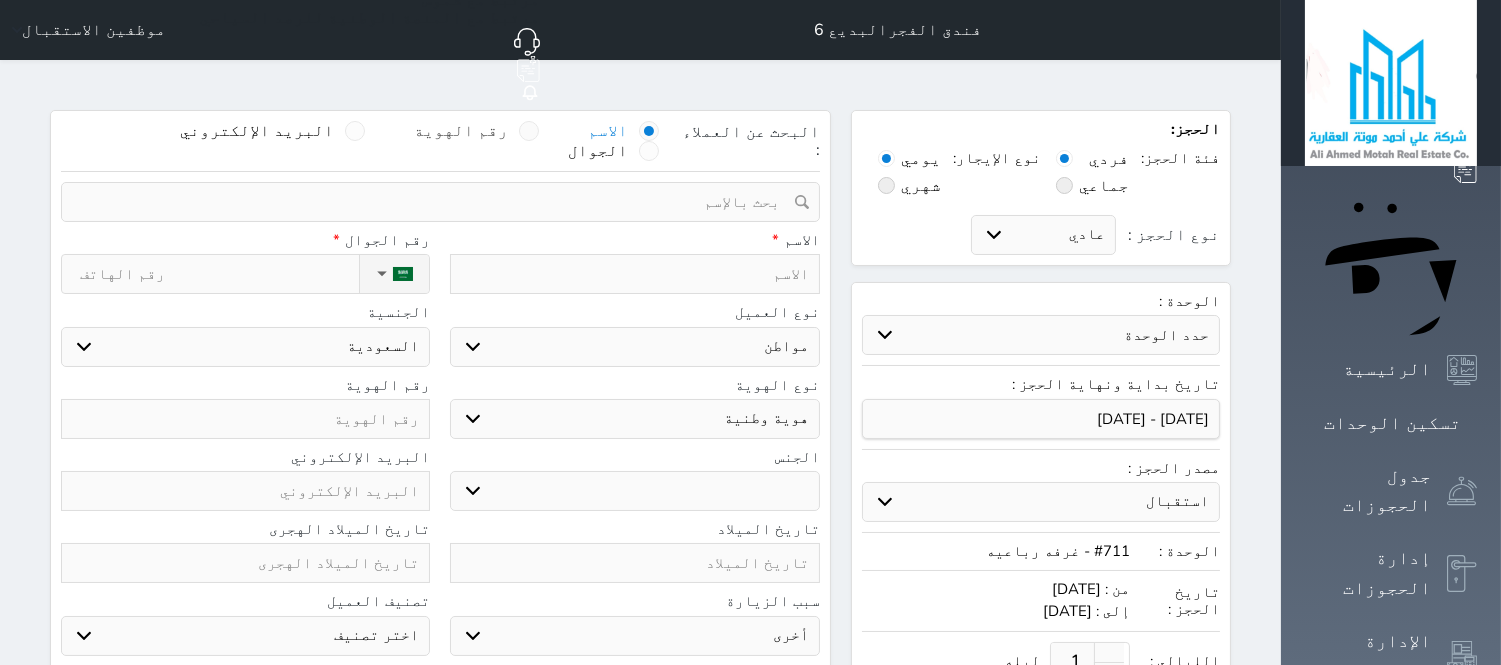 click at bounding box center [529, 131] 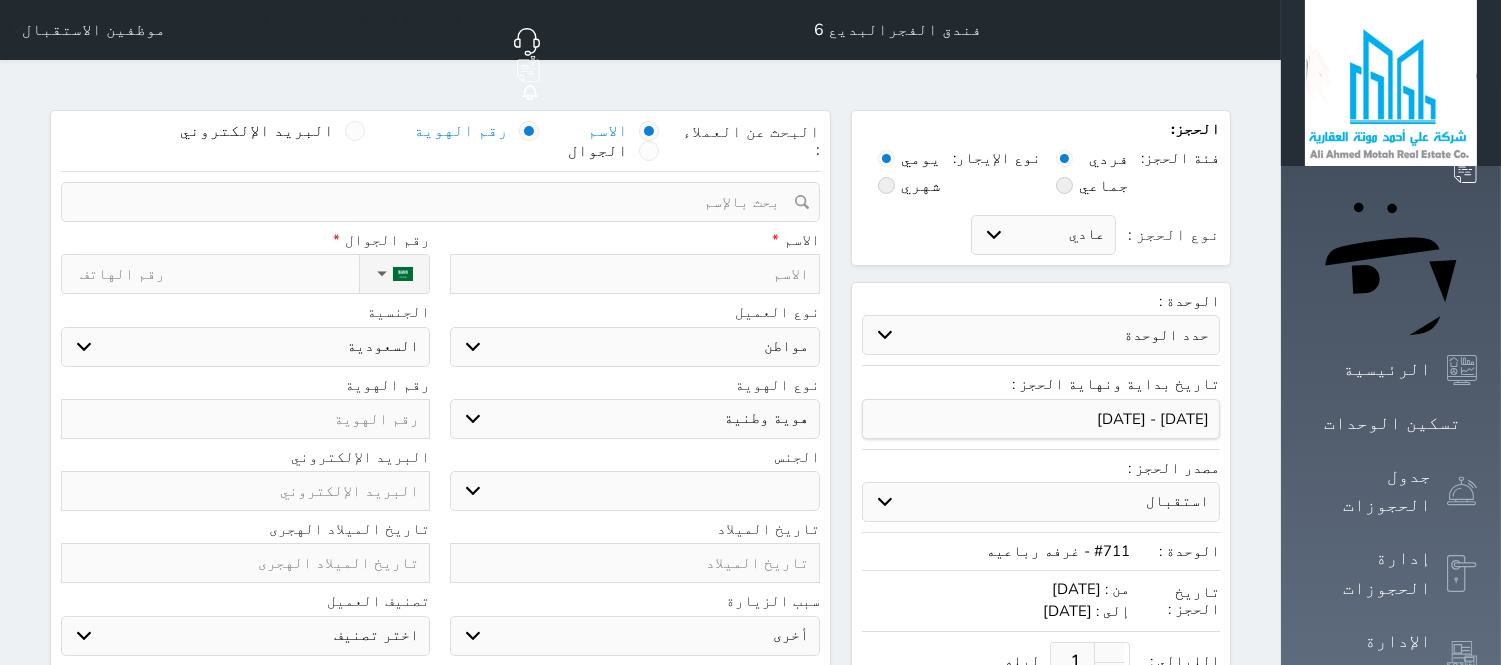 select 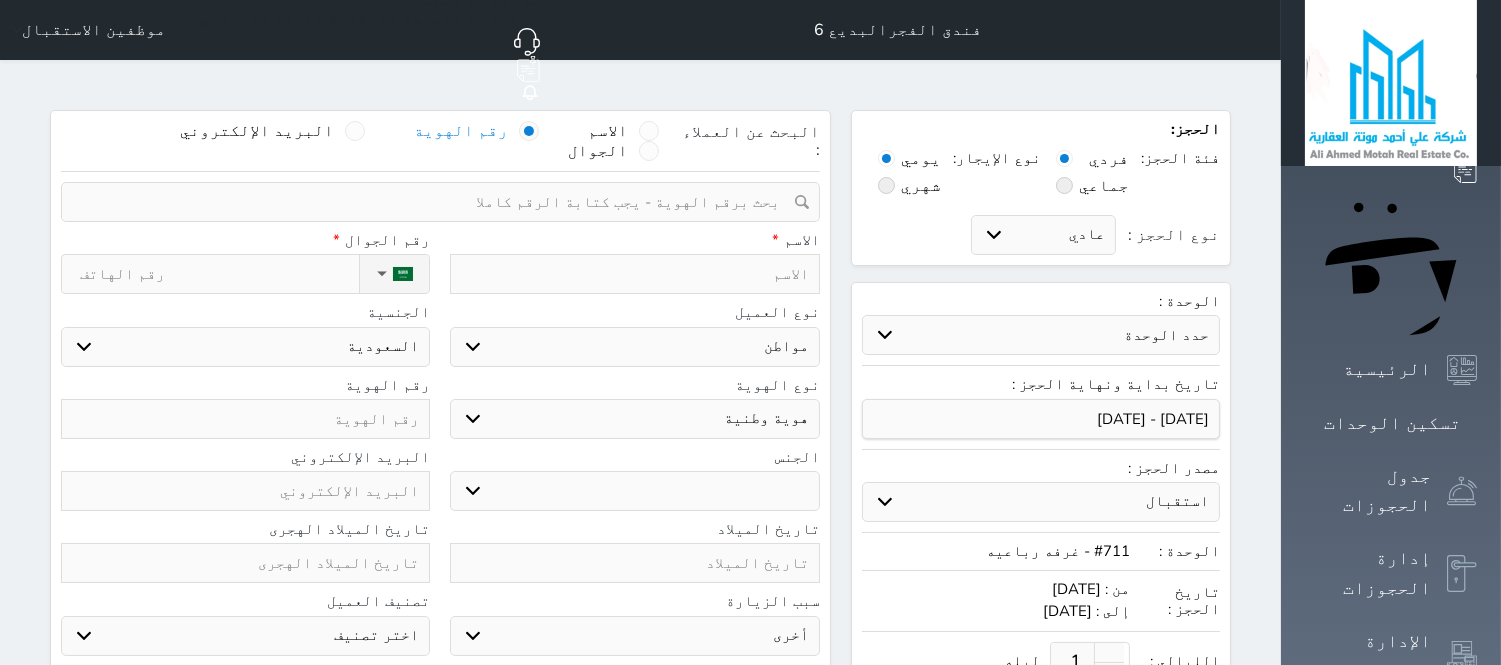 click at bounding box center (433, 202) 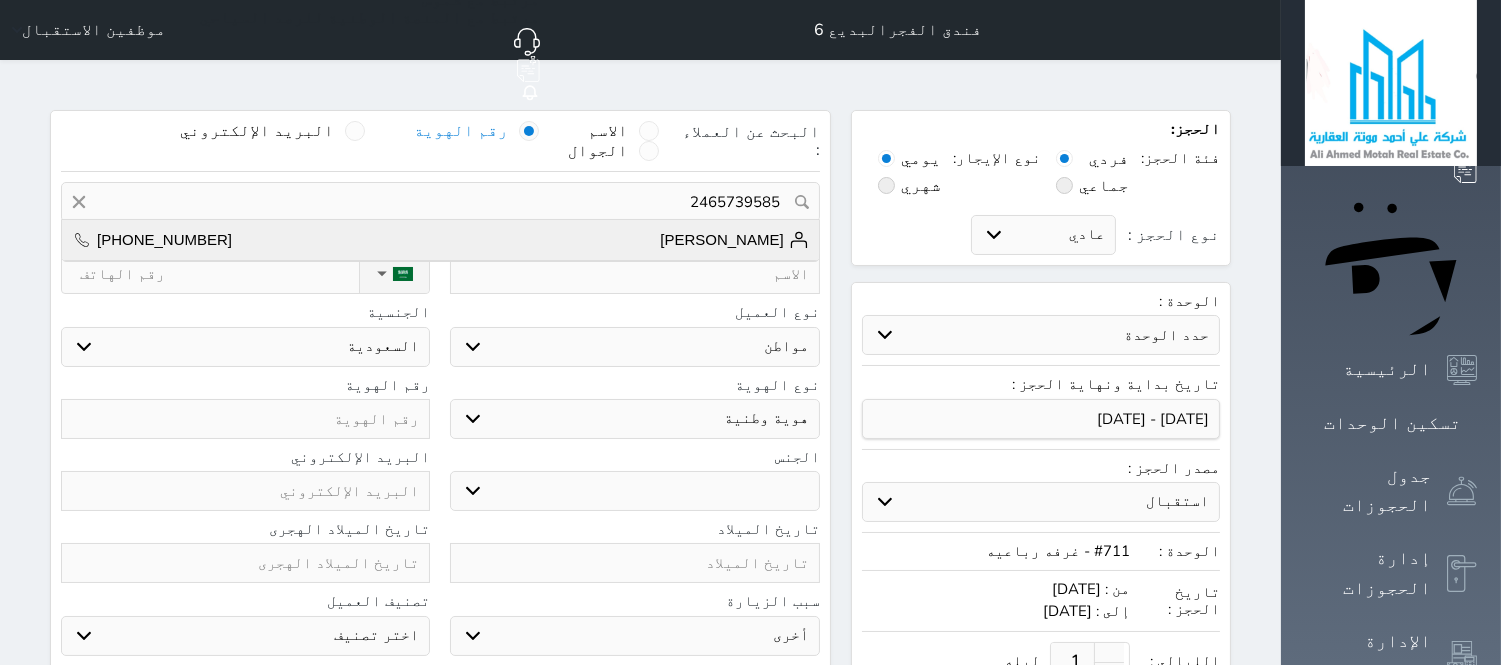 click on "[PERSON_NAME]" at bounding box center (734, 240) 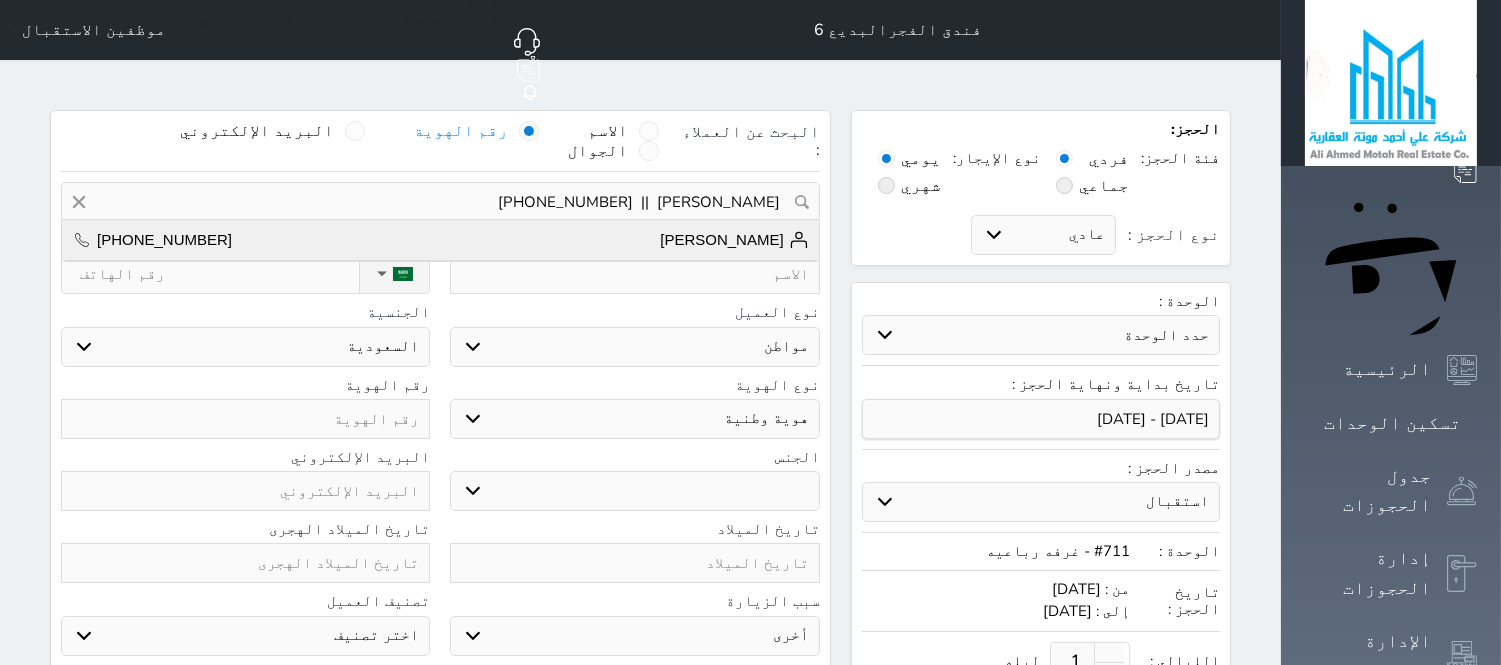 type on "[PERSON_NAME]" 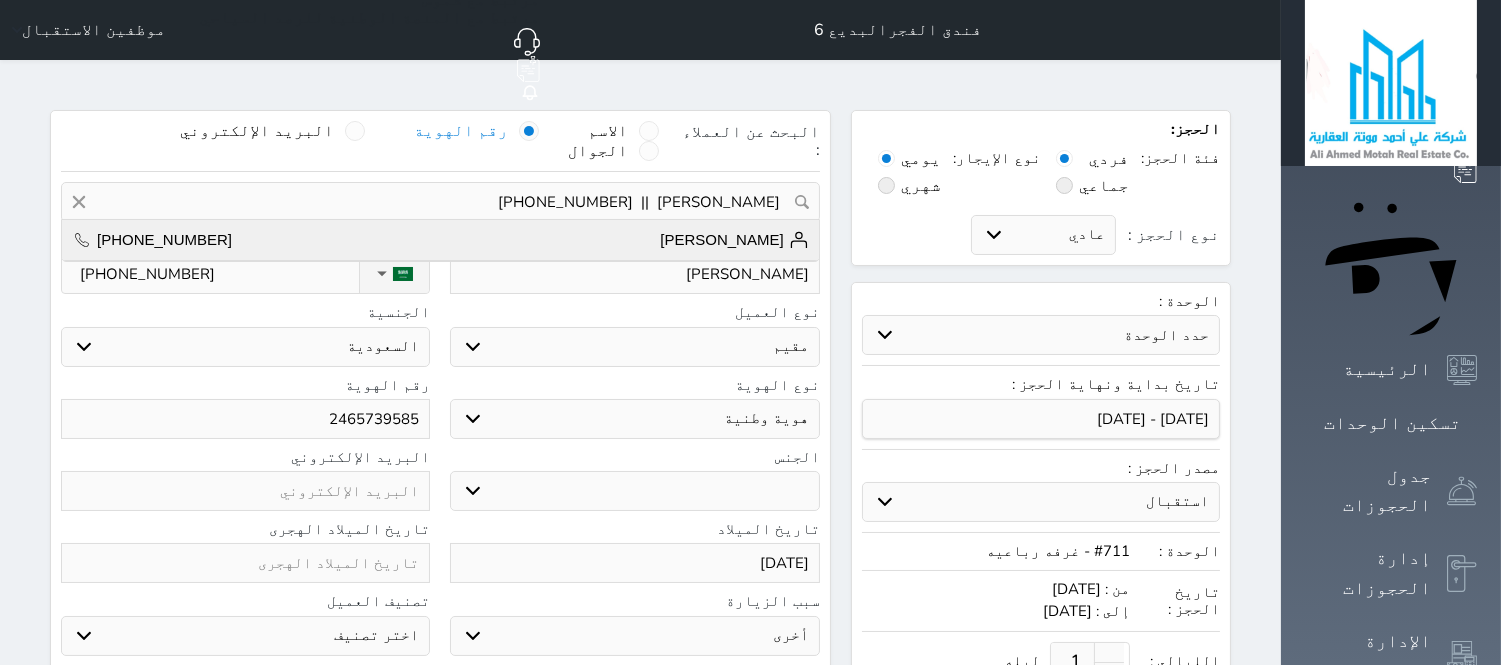 select on "111" 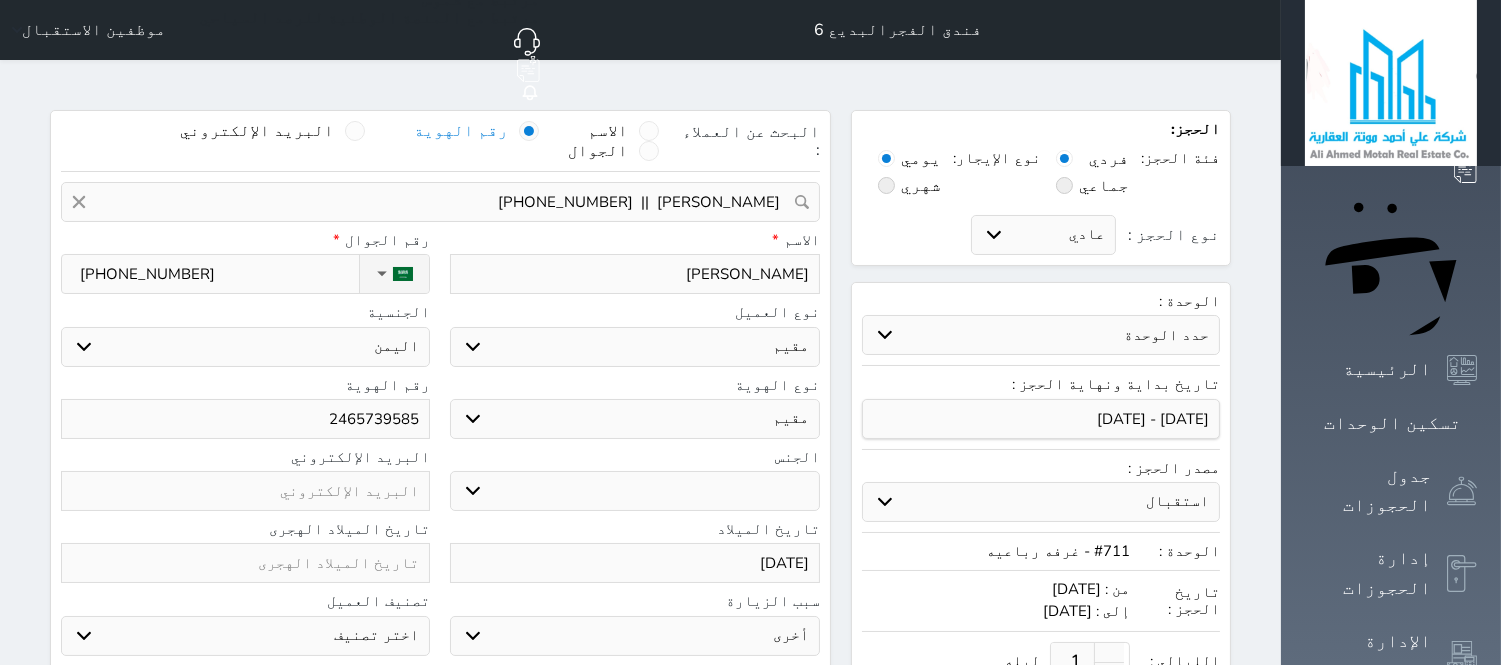 click on "[DATE]" at bounding box center [634, 563] 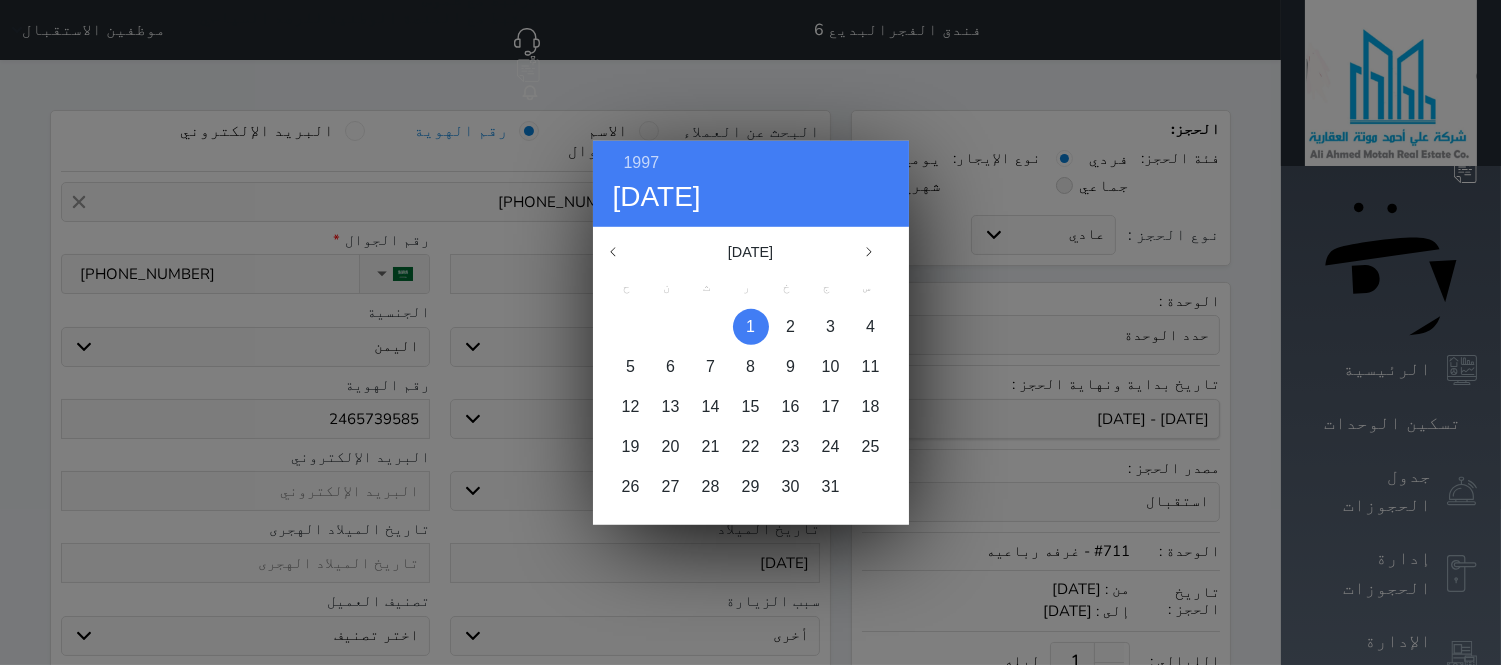 click at bounding box center (751, 326) 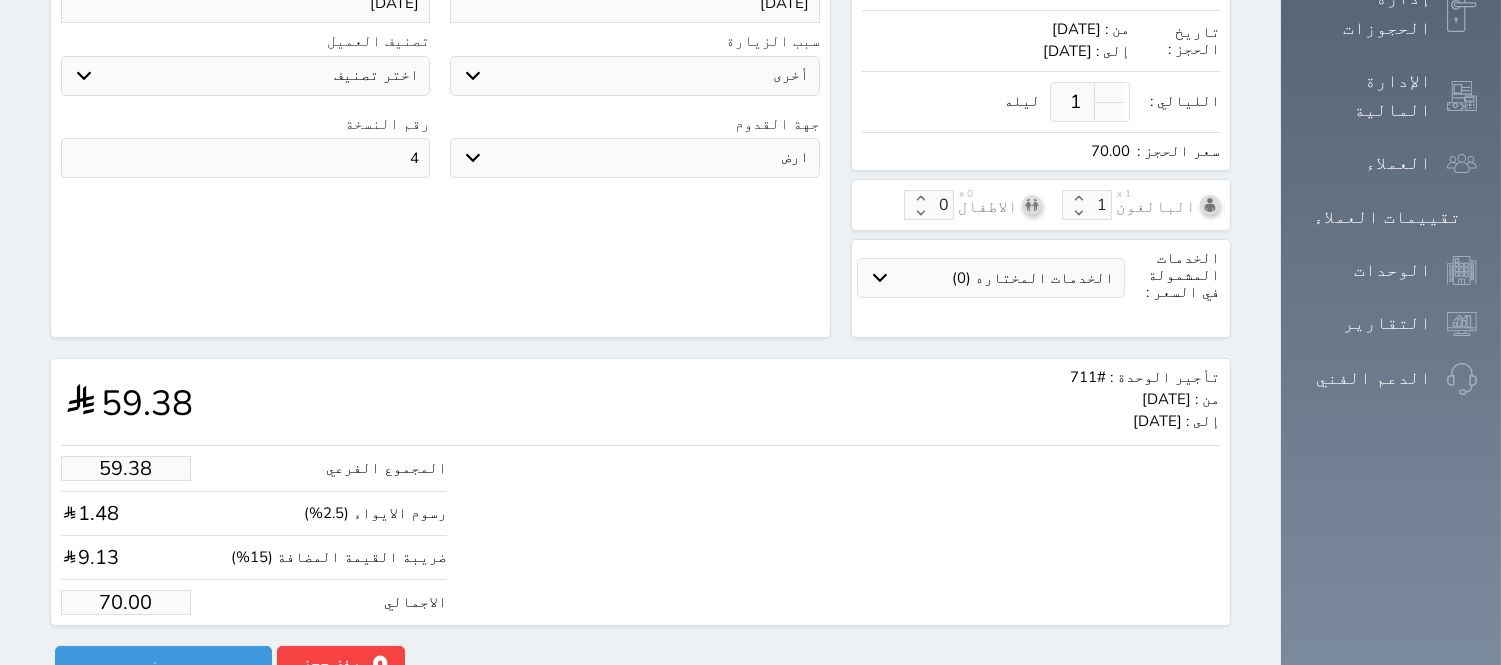 scroll, scrollTop: 564, scrollLeft: 0, axis: vertical 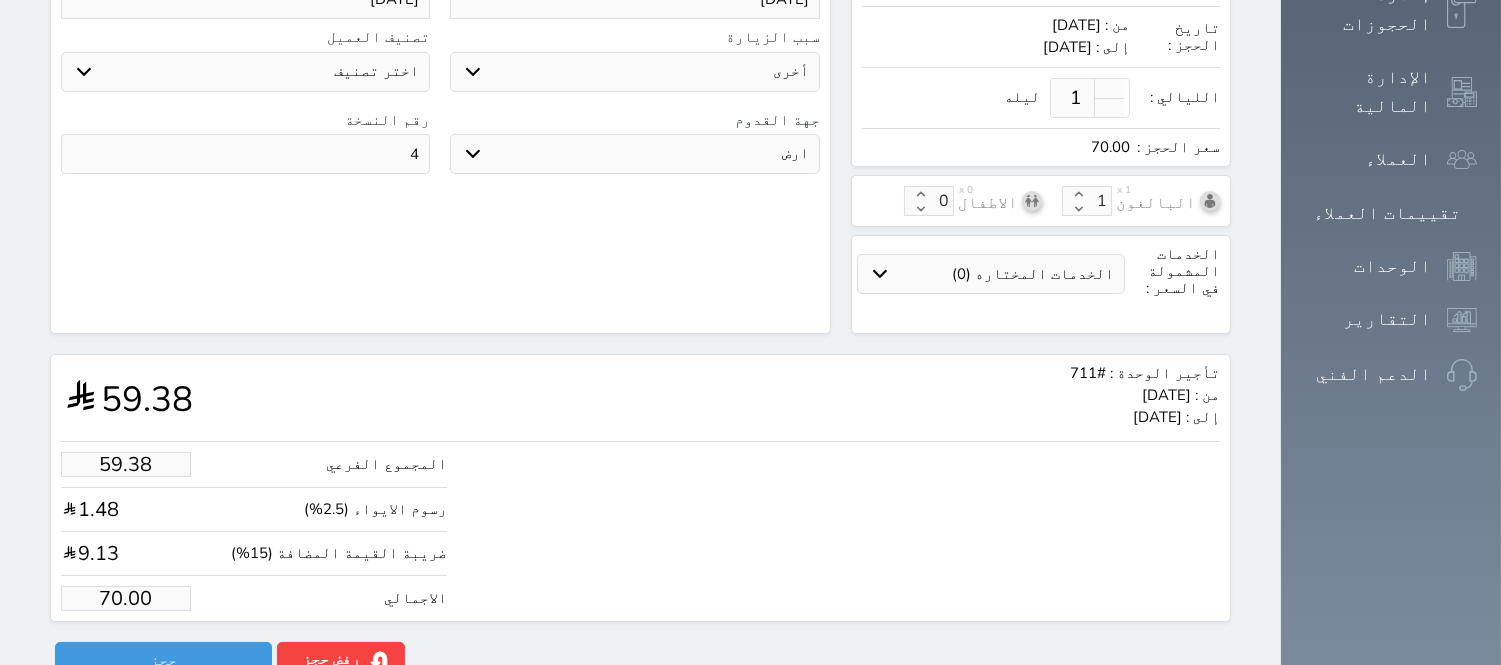 click on "70.00" at bounding box center [126, 598] 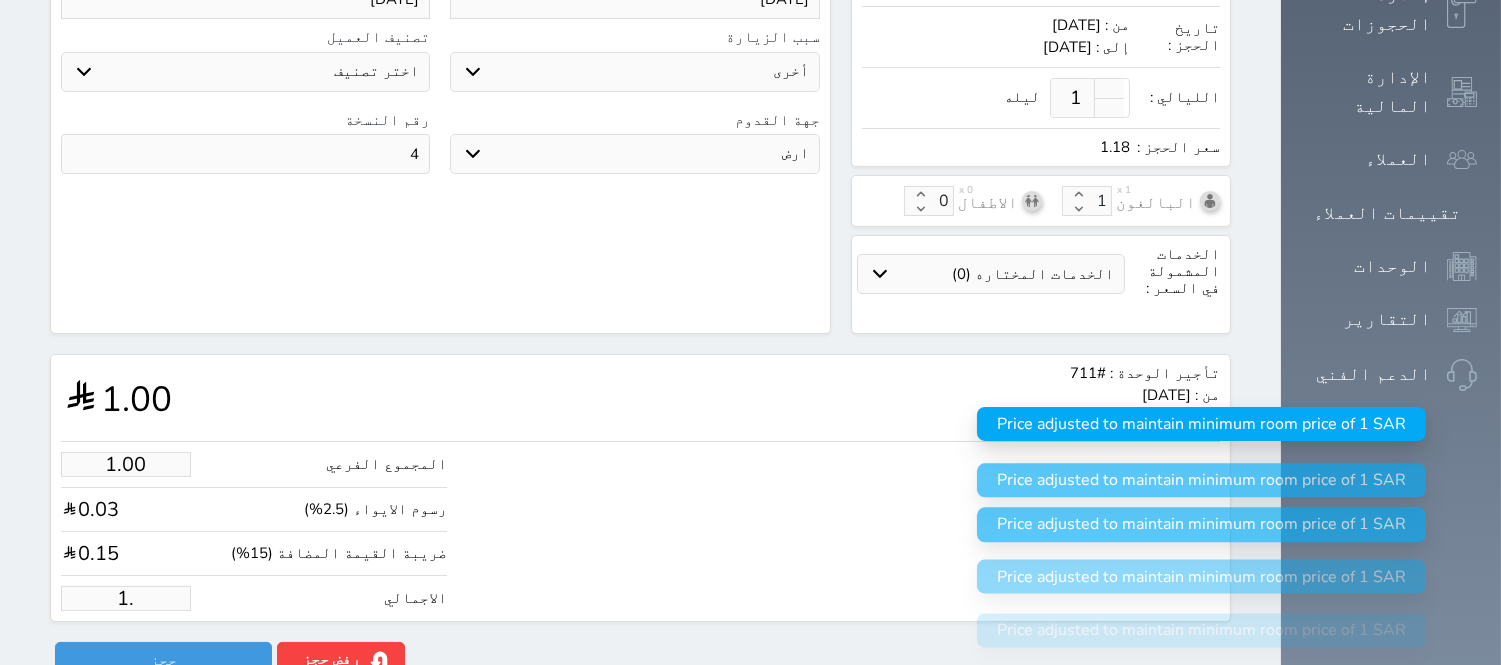 type on "1" 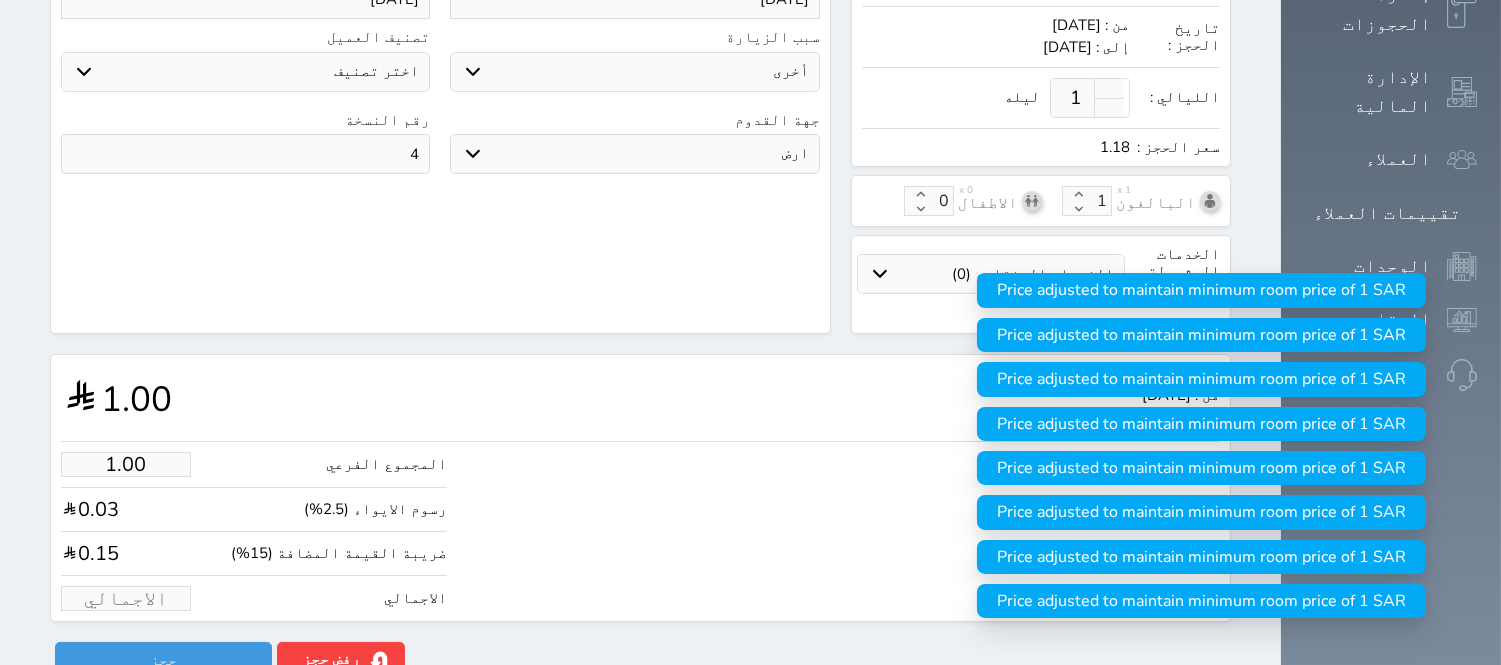 type on "1" 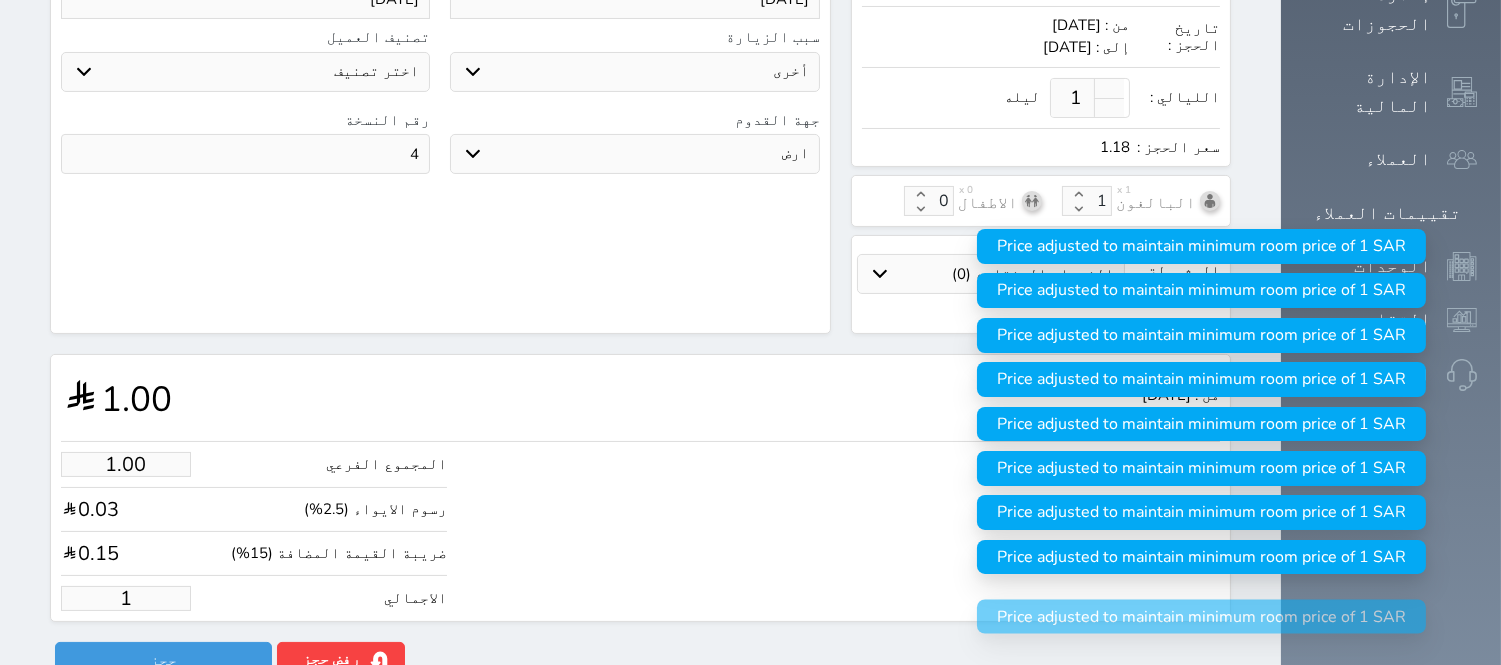 type on "10.18" 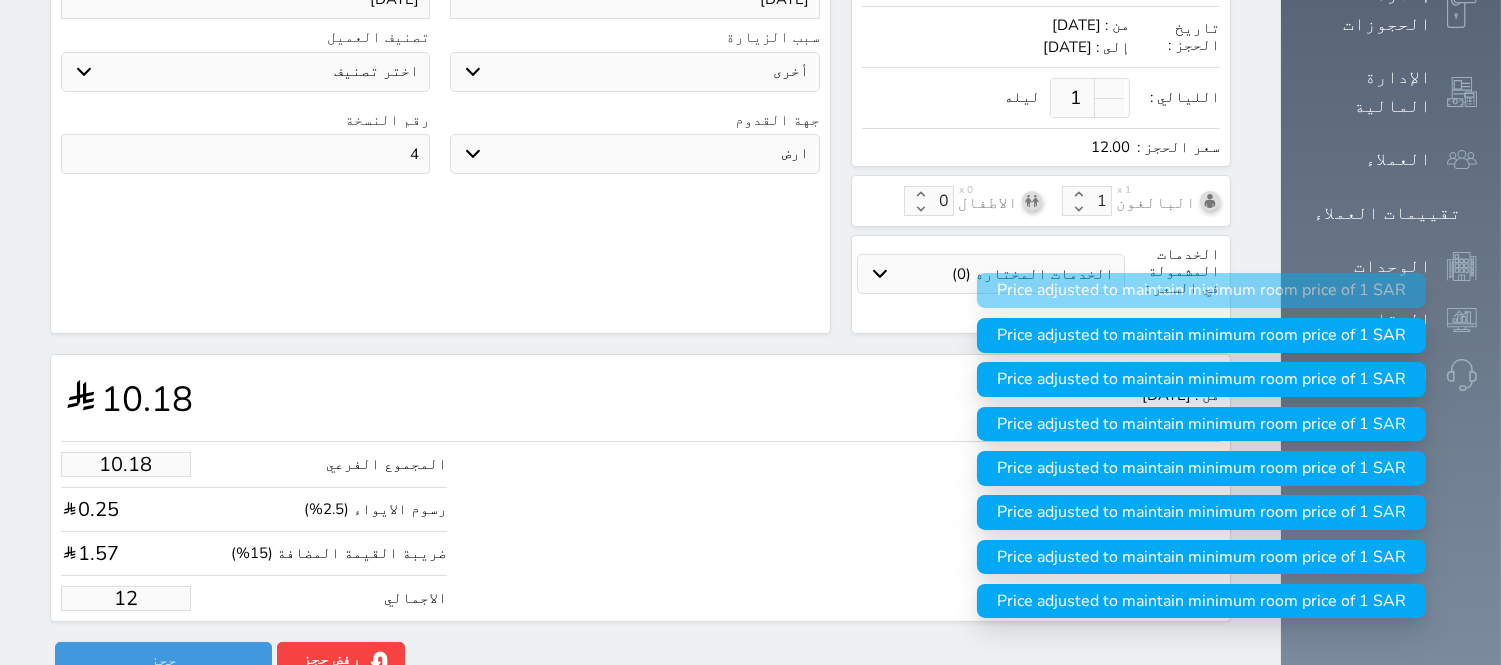 type on "101.80" 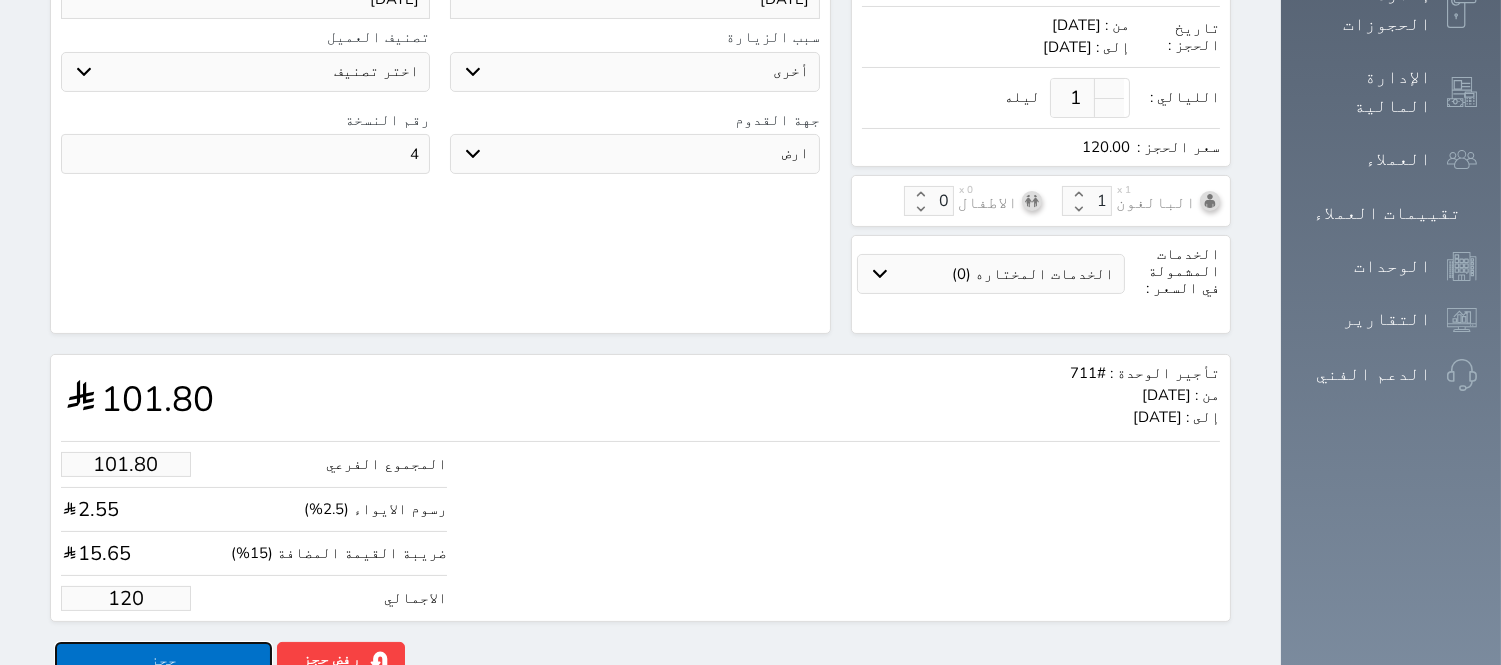 type on "120.00" 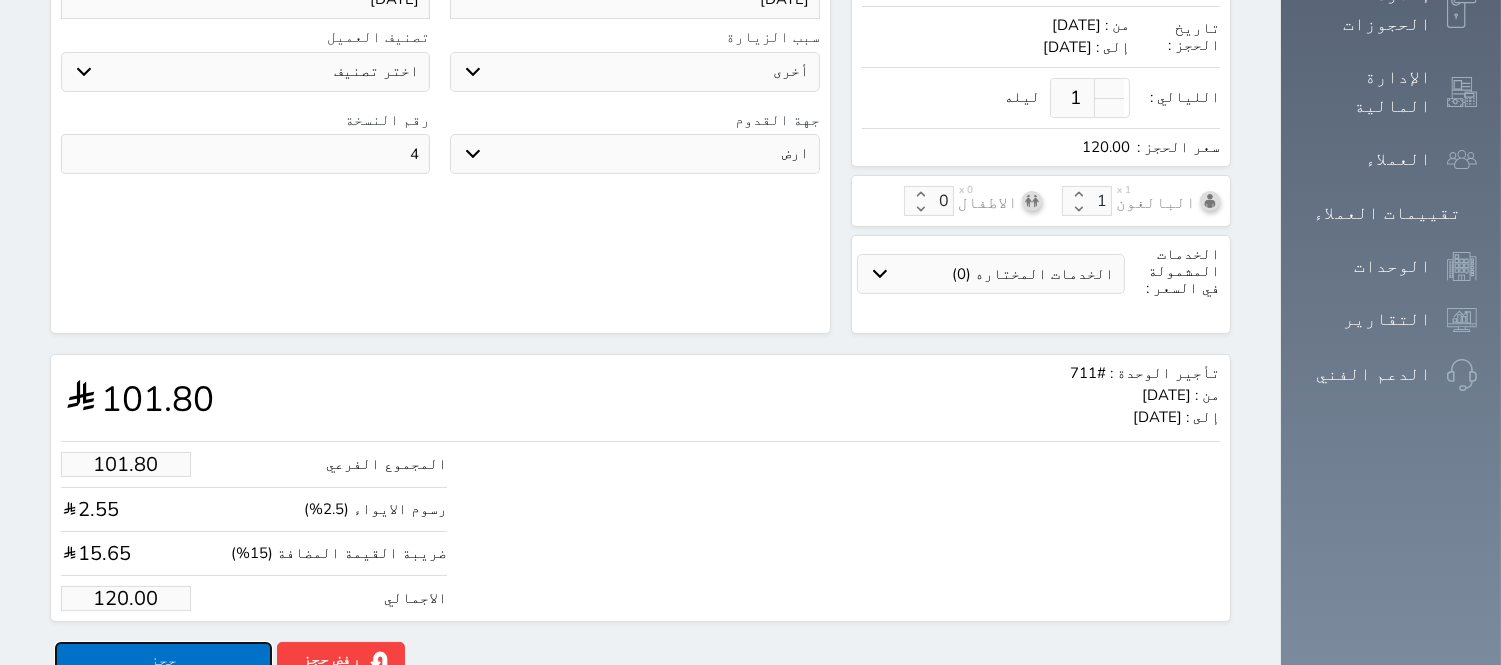click on "حجز" at bounding box center (163, 659) 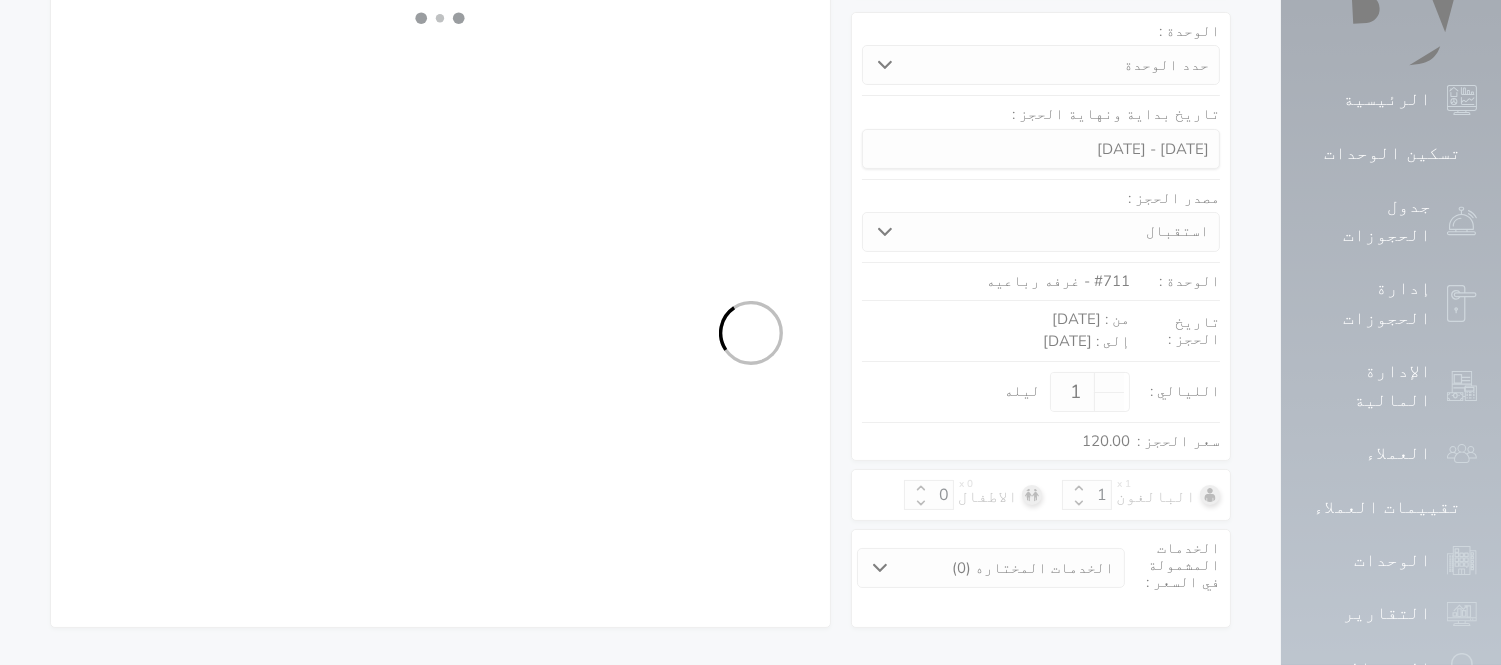 select on "4" 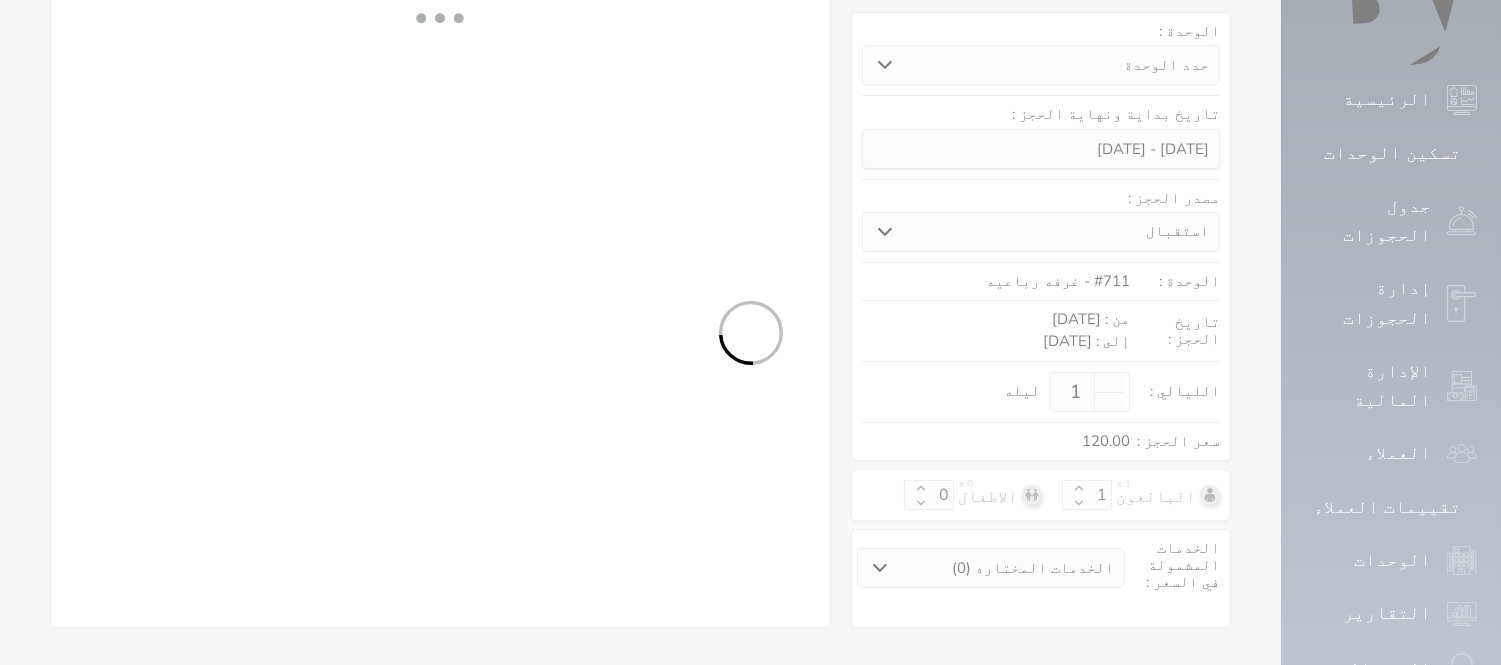 select on "111" 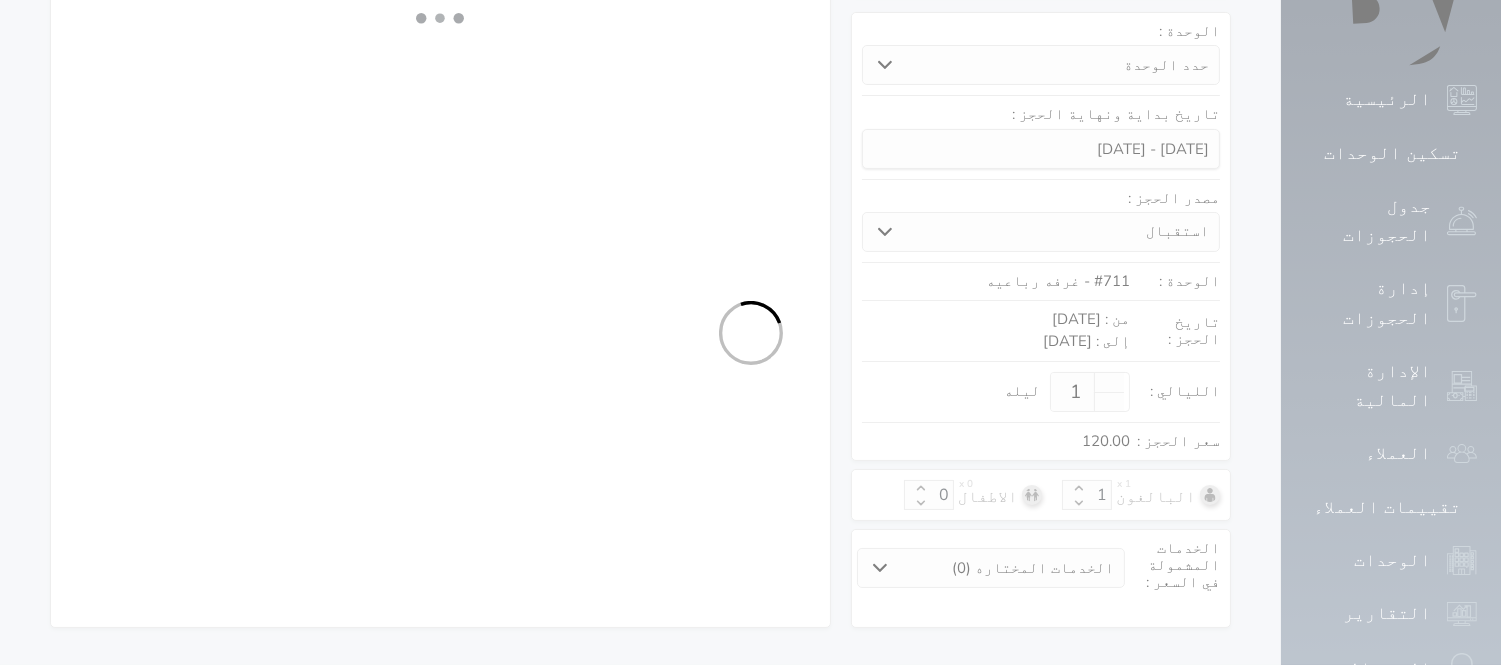 select on "4" 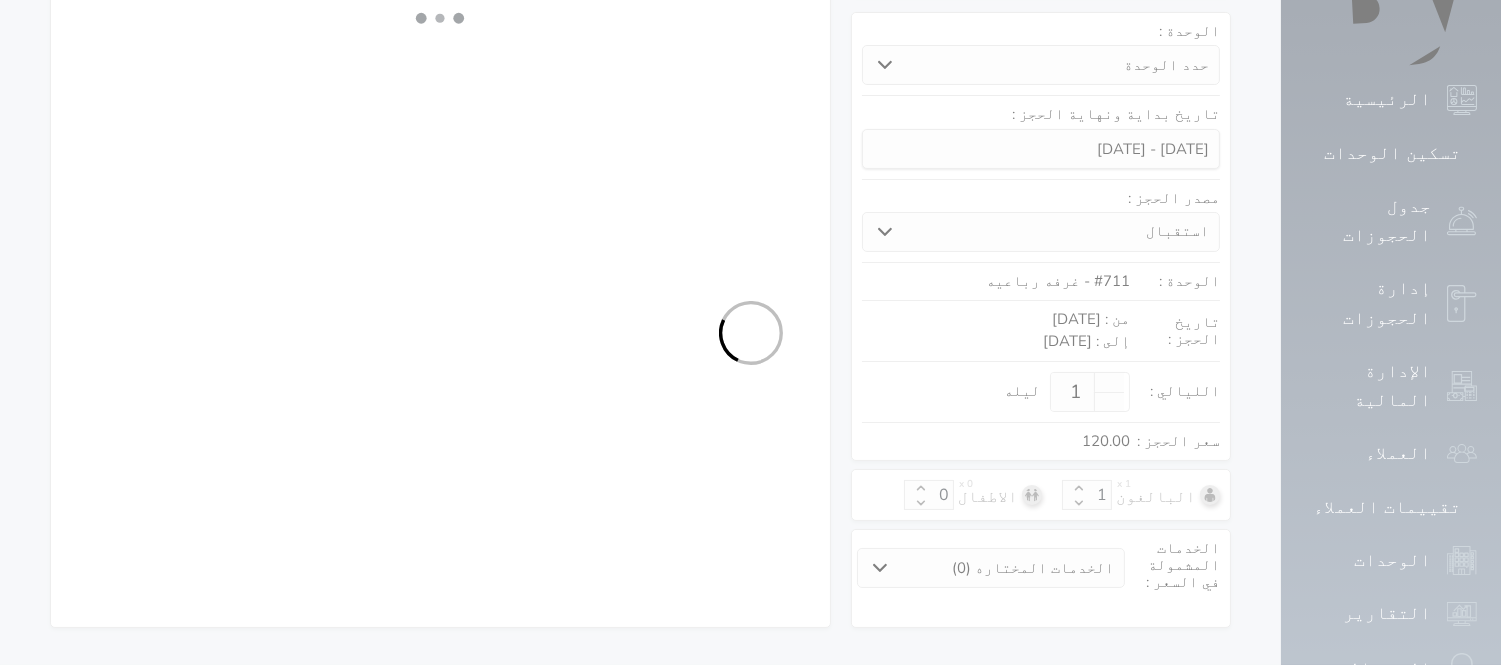 select on "7" 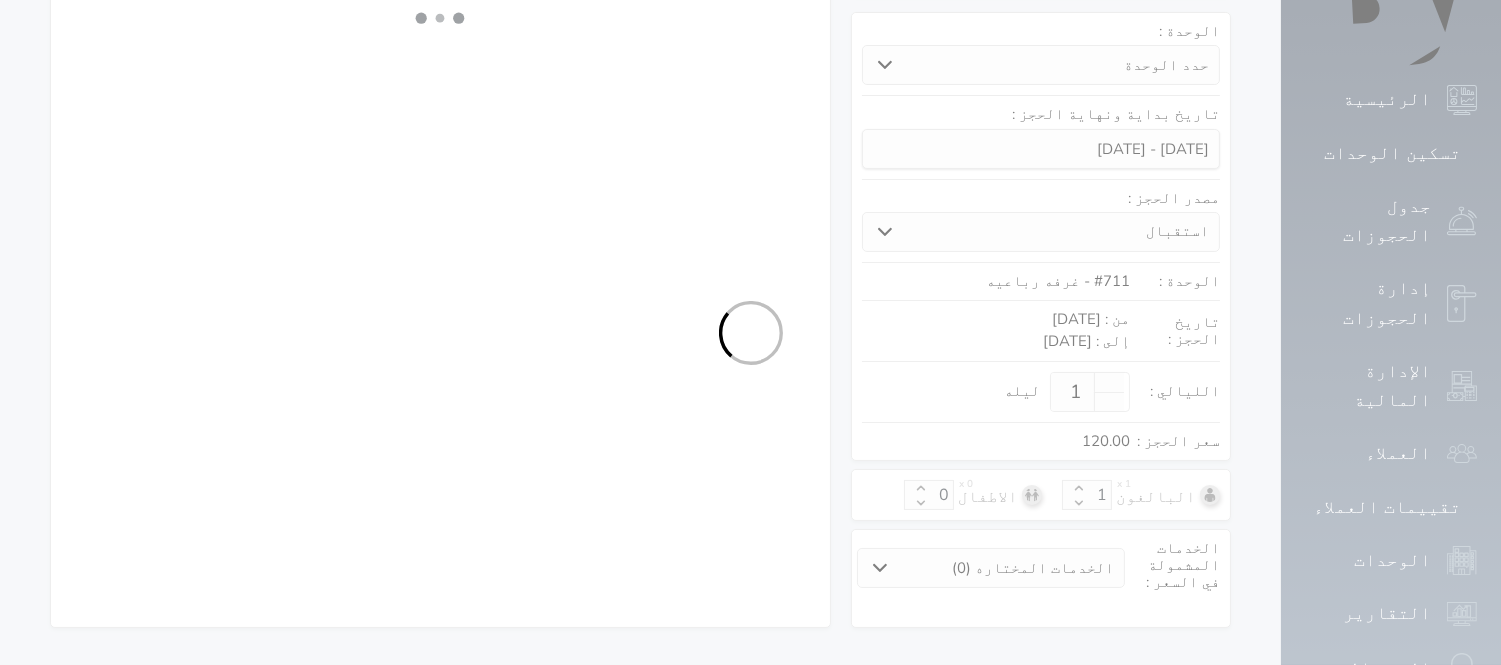 select on "9" 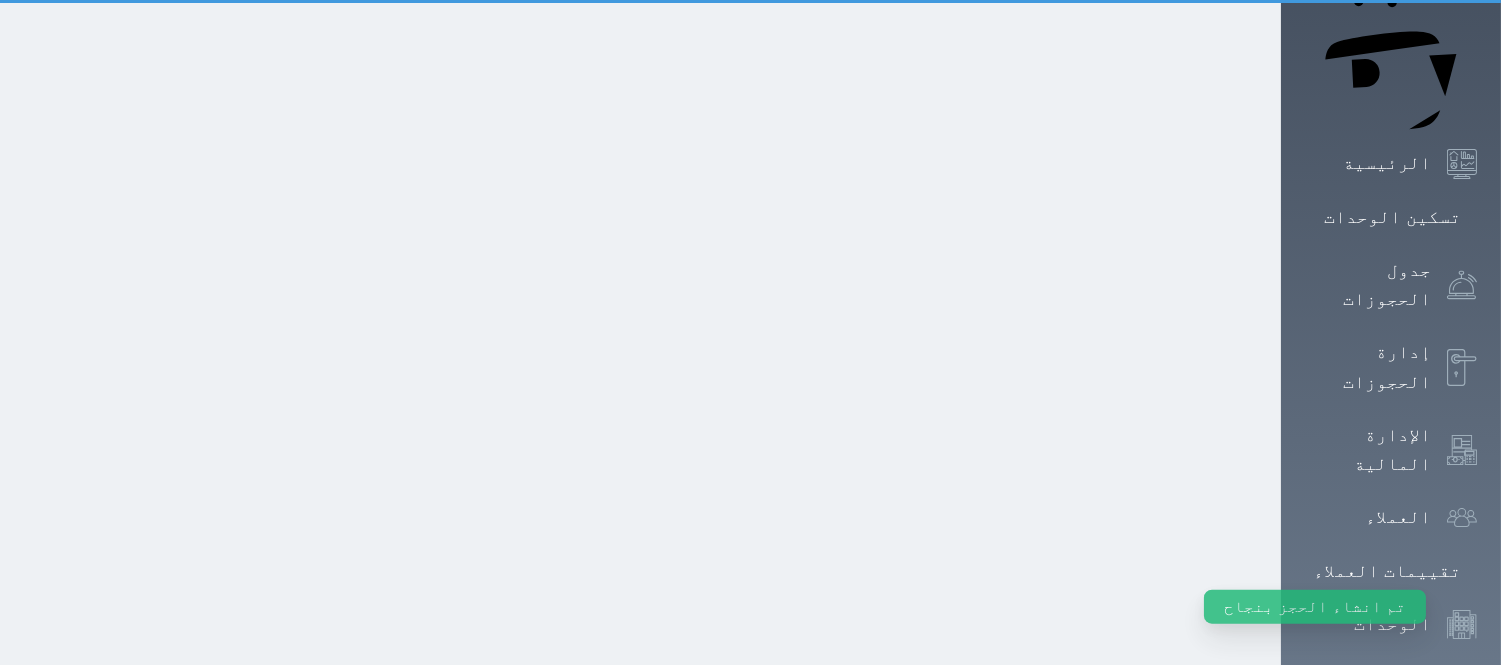 scroll, scrollTop: 0, scrollLeft: 0, axis: both 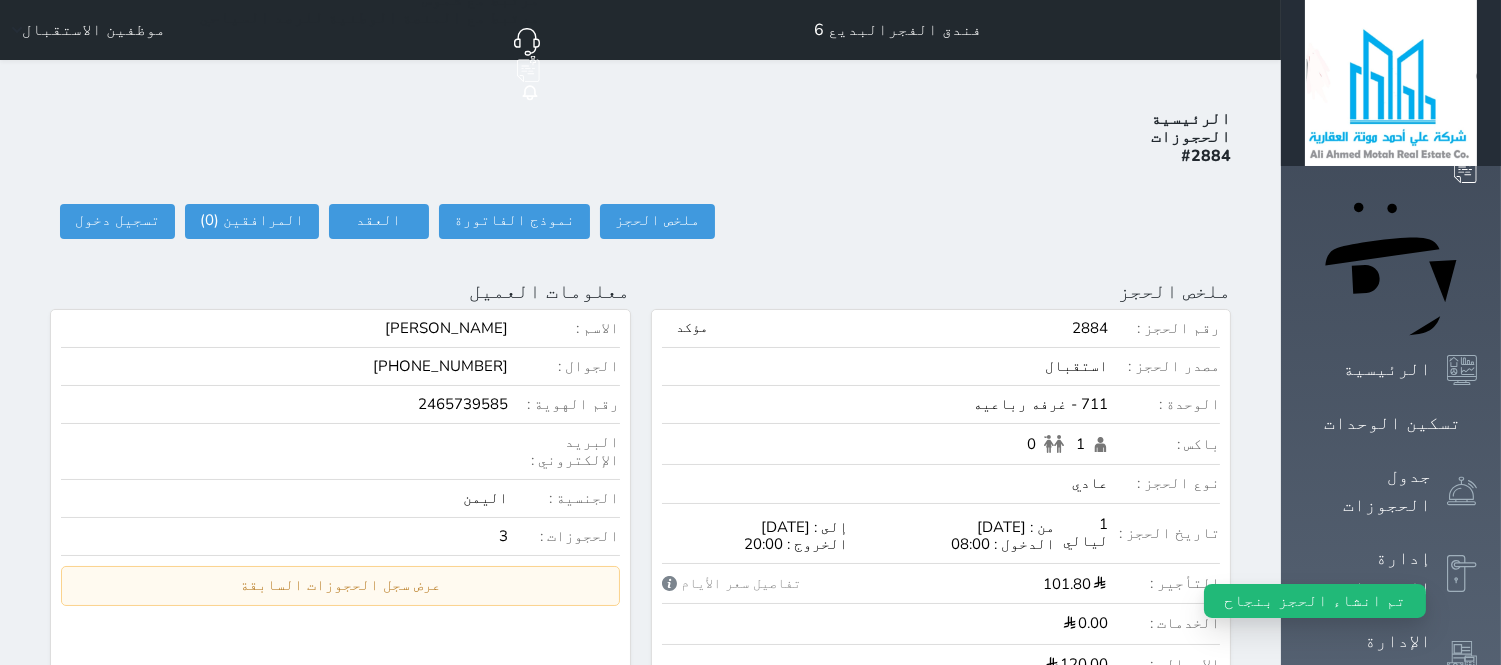 select 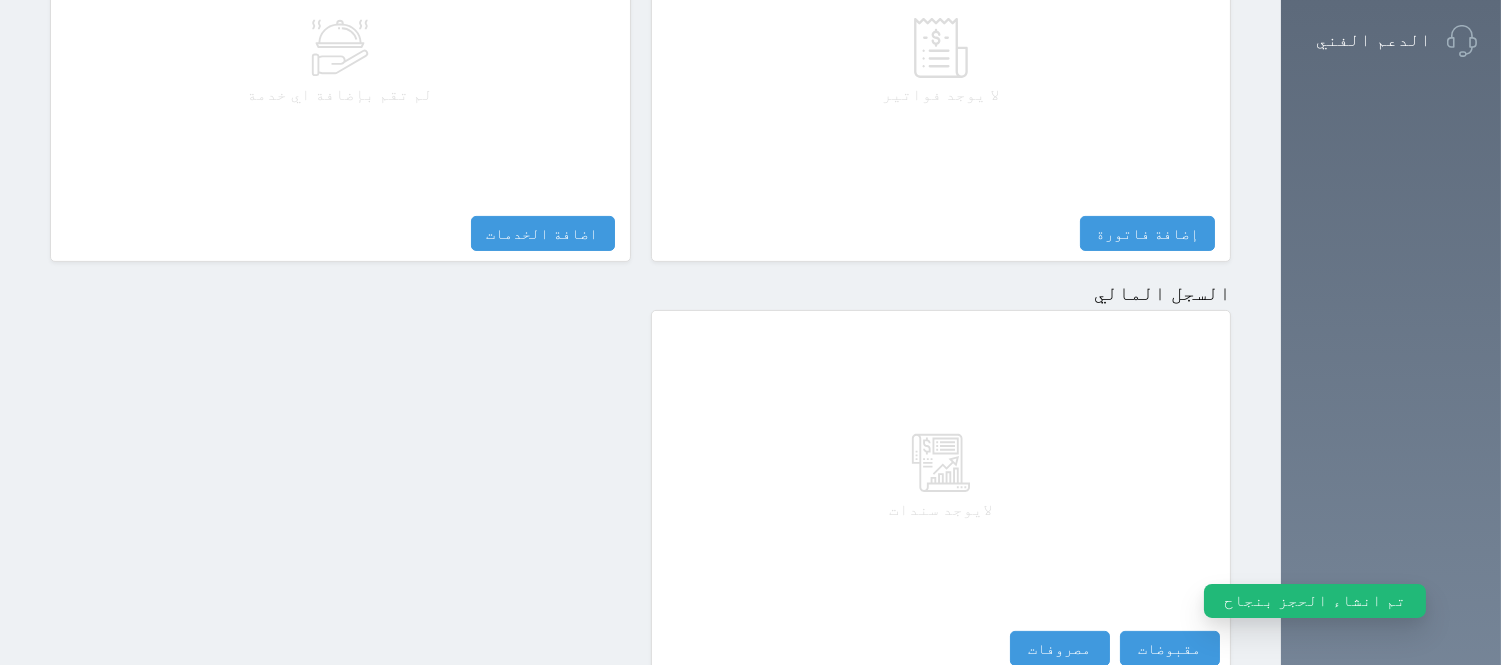 scroll, scrollTop: 1036, scrollLeft: 0, axis: vertical 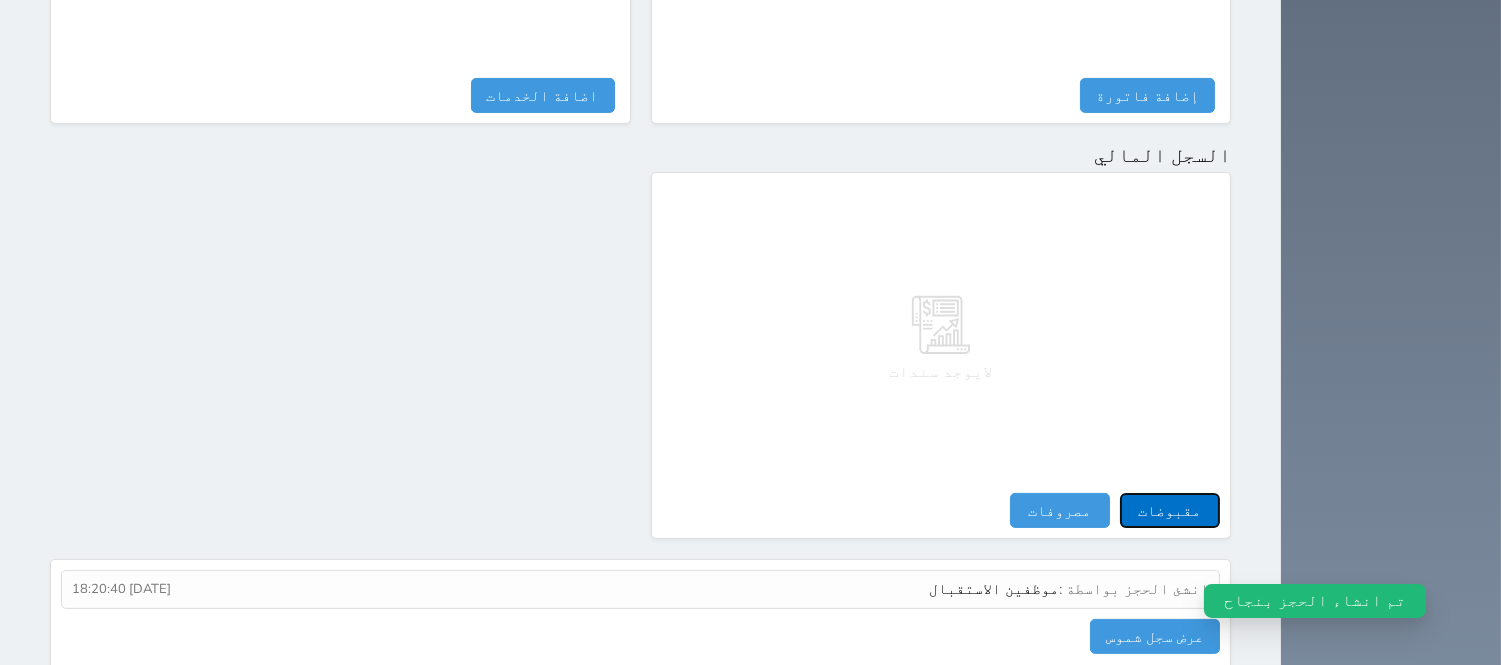 click on "مقبوضات" at bounding box center [1170, 510] 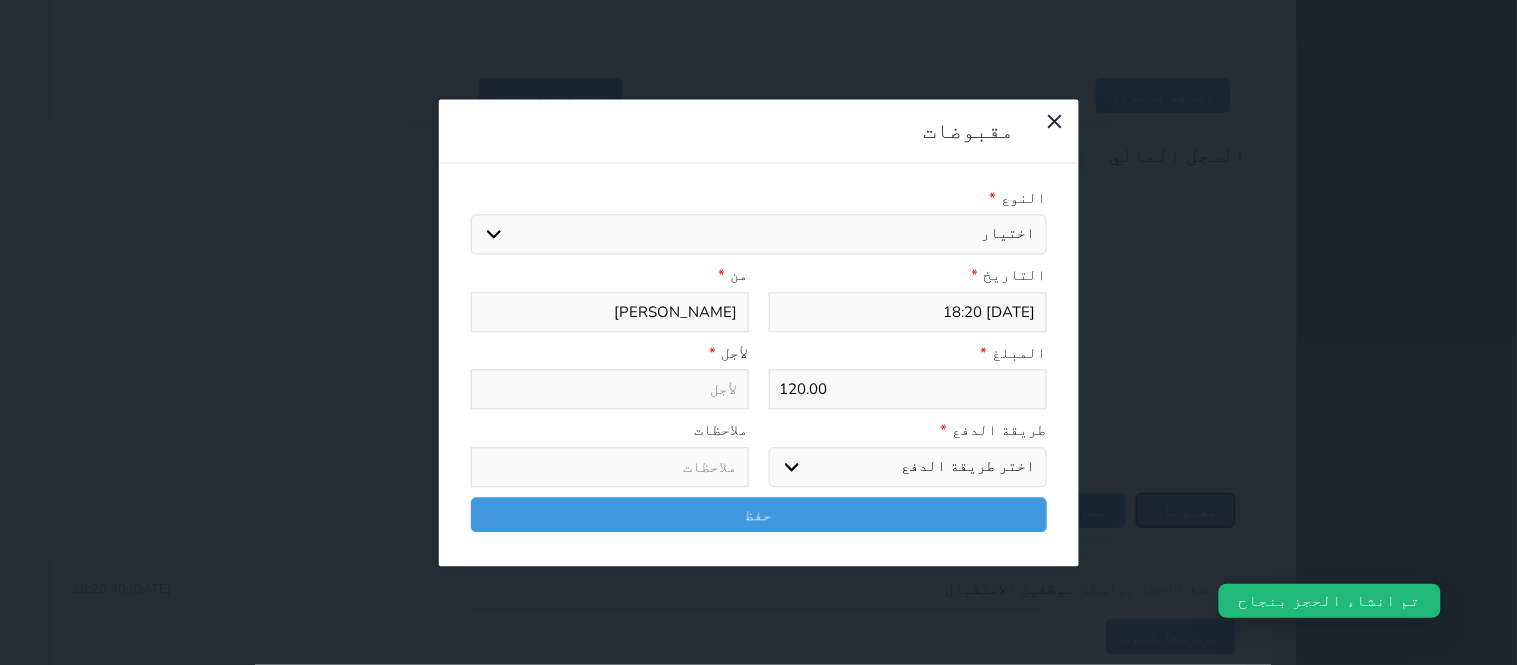 select 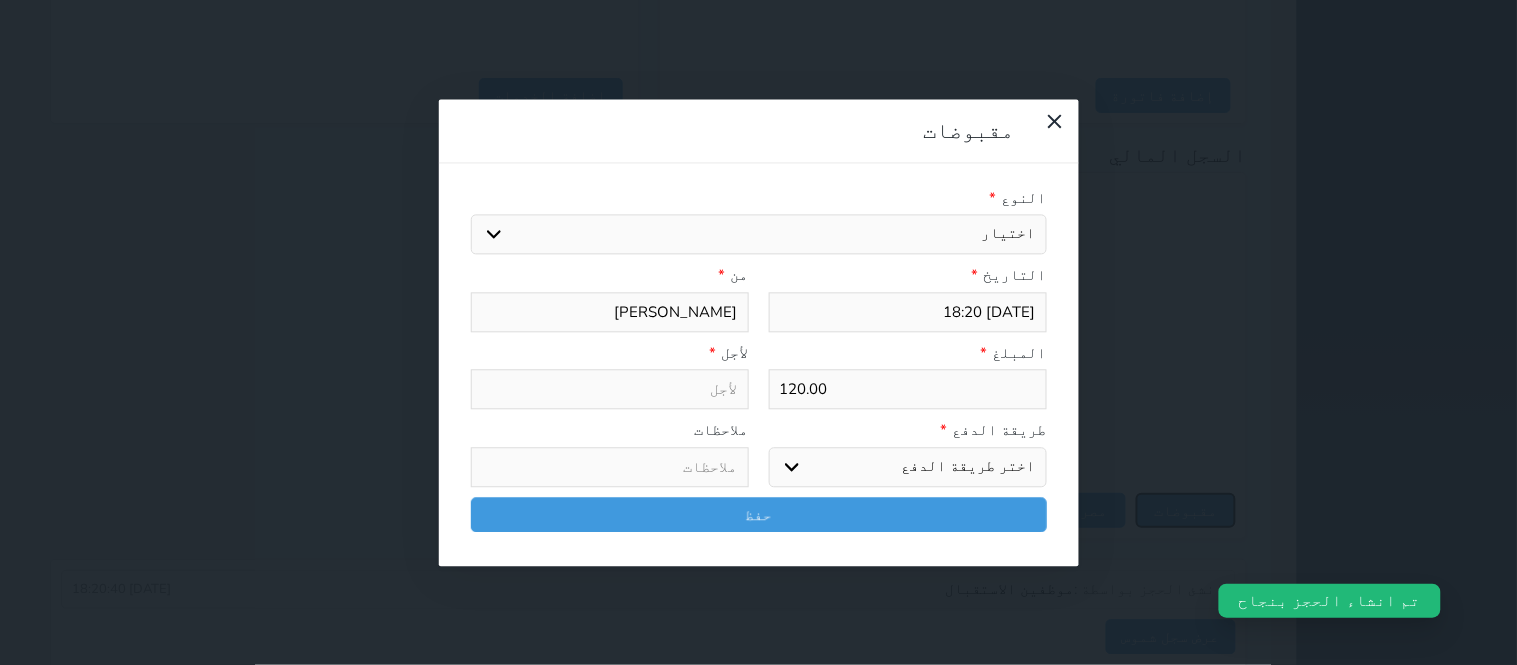 select 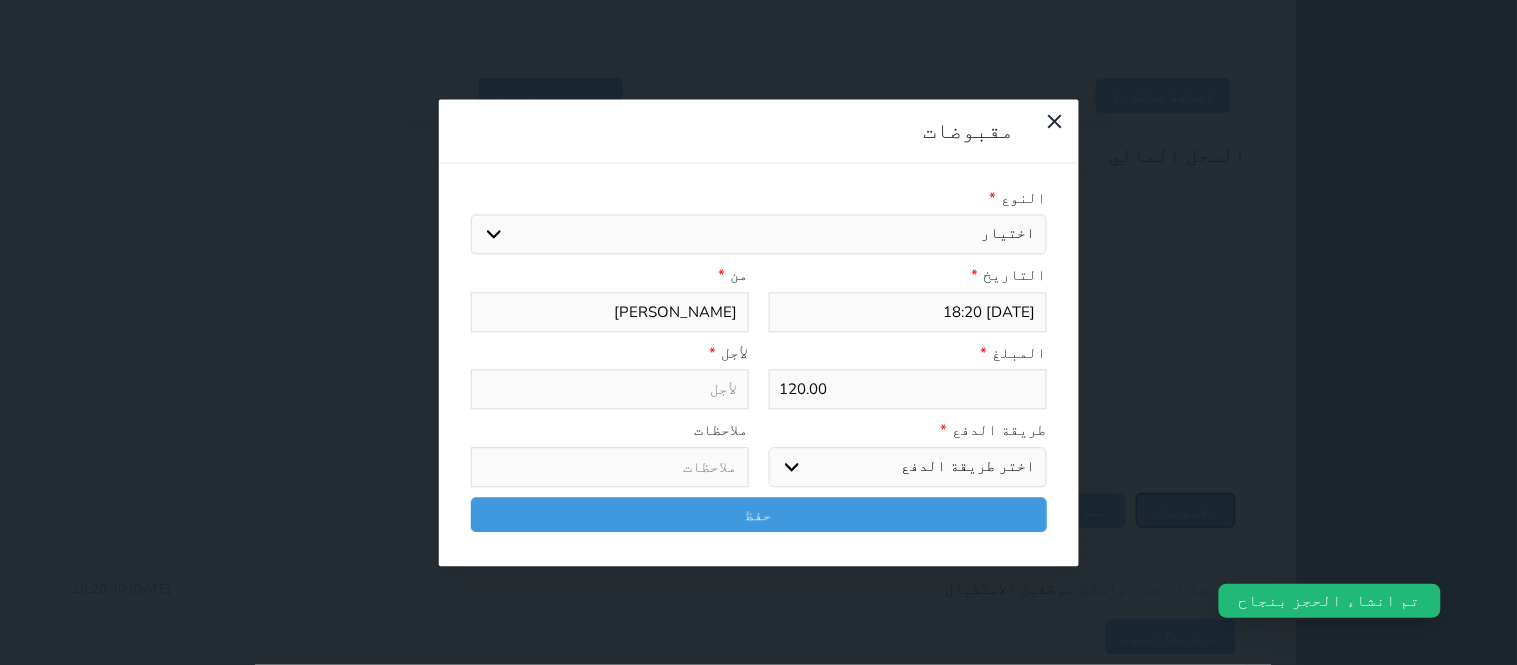 select 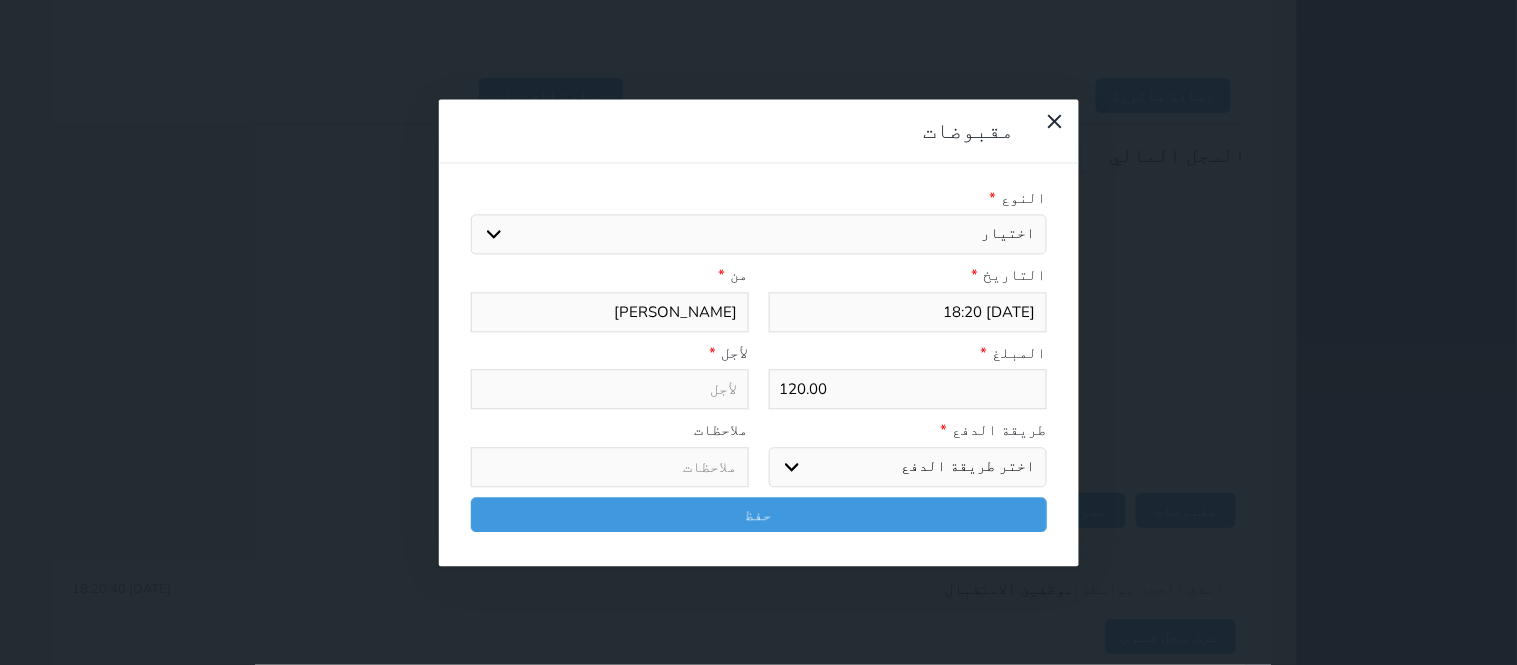click on "اختيار   مقبوضات عامة قيمة إيجار فواتير تامين عربون لا ينطبق آخر مغسلة واي فاي - الإنترنت مواقف السيارات طعام الأغذية والمشروبات مشروبات المشروبات الباردة المشروبات الساخنة الإفطار غداء عشاء مخبز و كعك حمام سباحة الصالة الرياضية سبا و خدمات الجمال اختيار وإسقاط (خدمات النقل) ميني بار كابل - تلفزيون سرير إضافي تصفيف الشعر التسوق خدمات الجولات السياحية المنظمة خدمات الدليل السياحي" at bounding box center [759, 235] 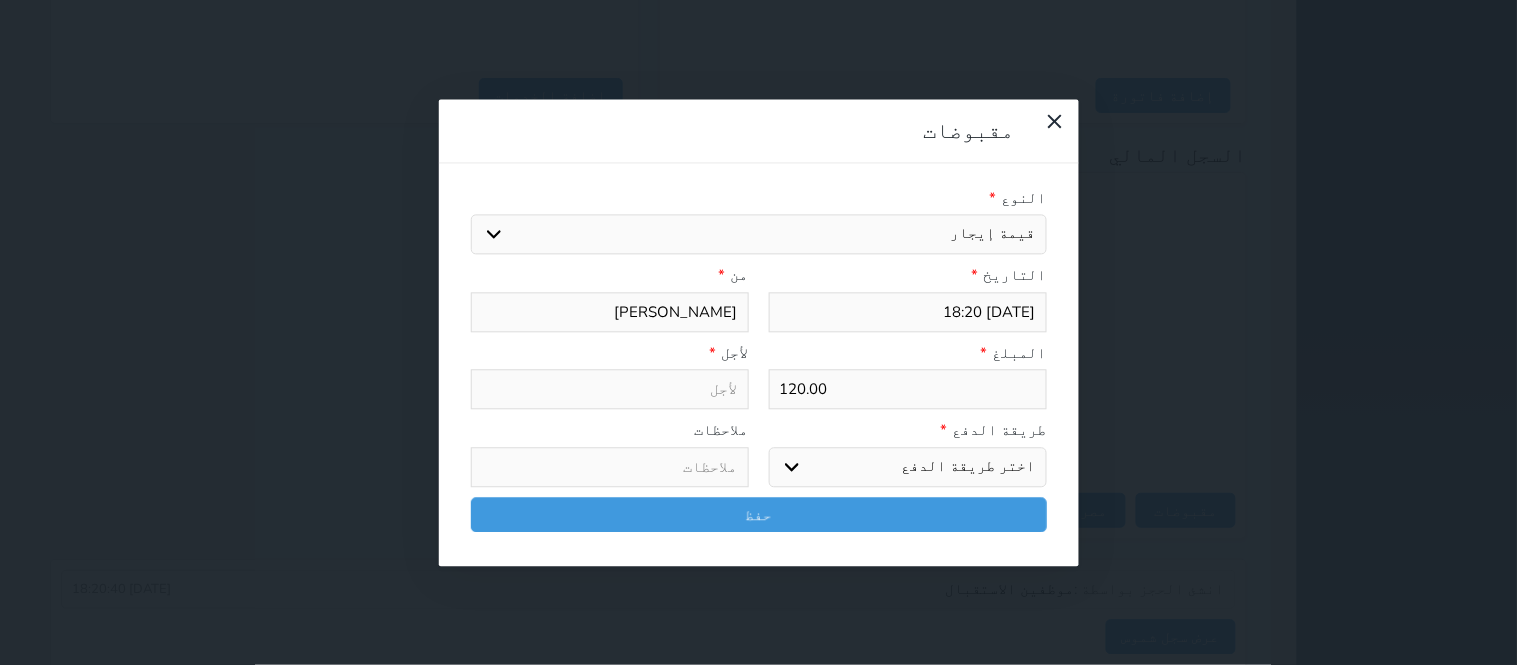 click on "اختيار   مقبوضات عامة قيمة إيجار فواتير تامين عربون لا ينطبق آخر مغسلة واي فاي - الإنترنت مواقف السيارات طعام الأغذية والمشروبات مشروبات المشروبات الباردة المشروبات الساخنة الإفطار غداء عشاء مخبز و كعك حمام سباحة الصالة الرياضية سبا و خدمات الجمال اختيار وإسقاط (خدمات النقل) ميني بار كابل - تلفزيون سرير إضافي تصفيف الشعر التسوق خدمات الجولات السياحية المنظمة خدمات الدليل السياحي" at bounding box center [759, 235] 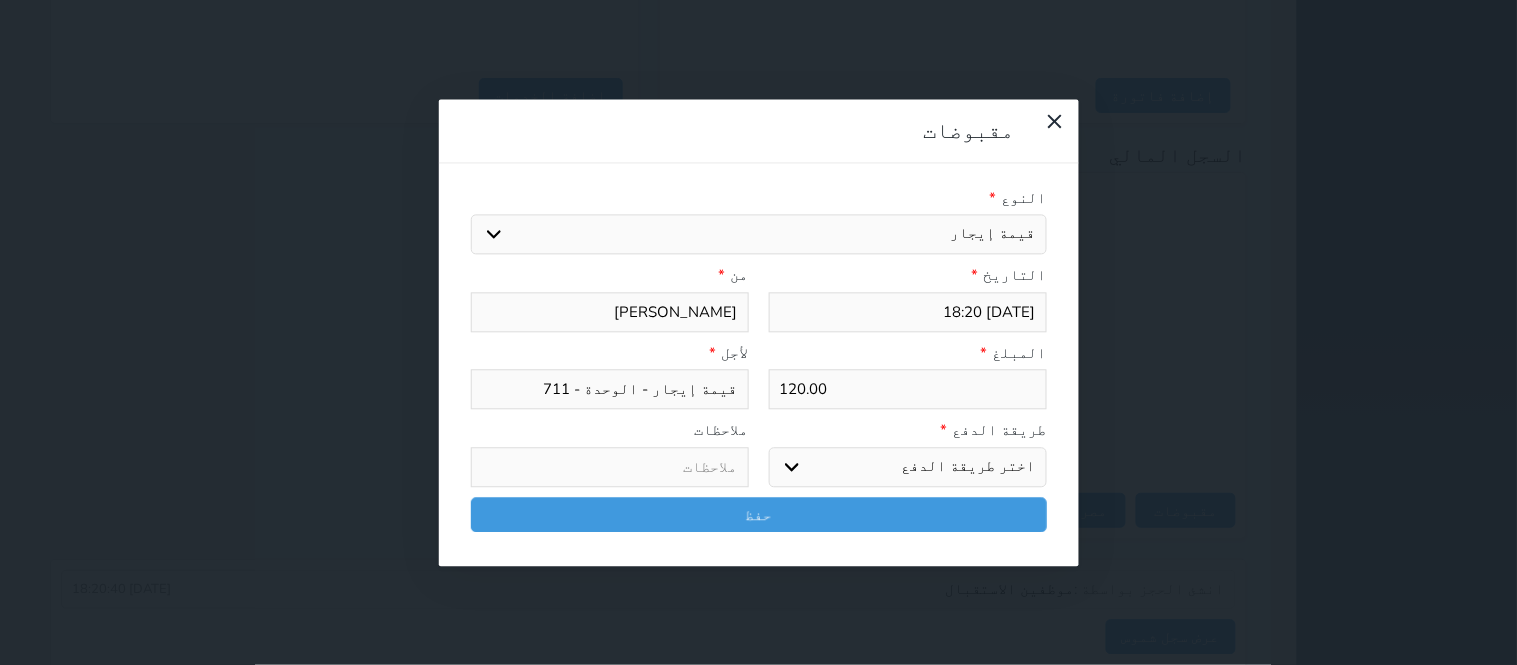 click on "اختر طريقة الدفع   دفع نقدى   تحويل بنكى   مدى   بطاقة ائتمان   آجل" at bounding box center (908, 467) 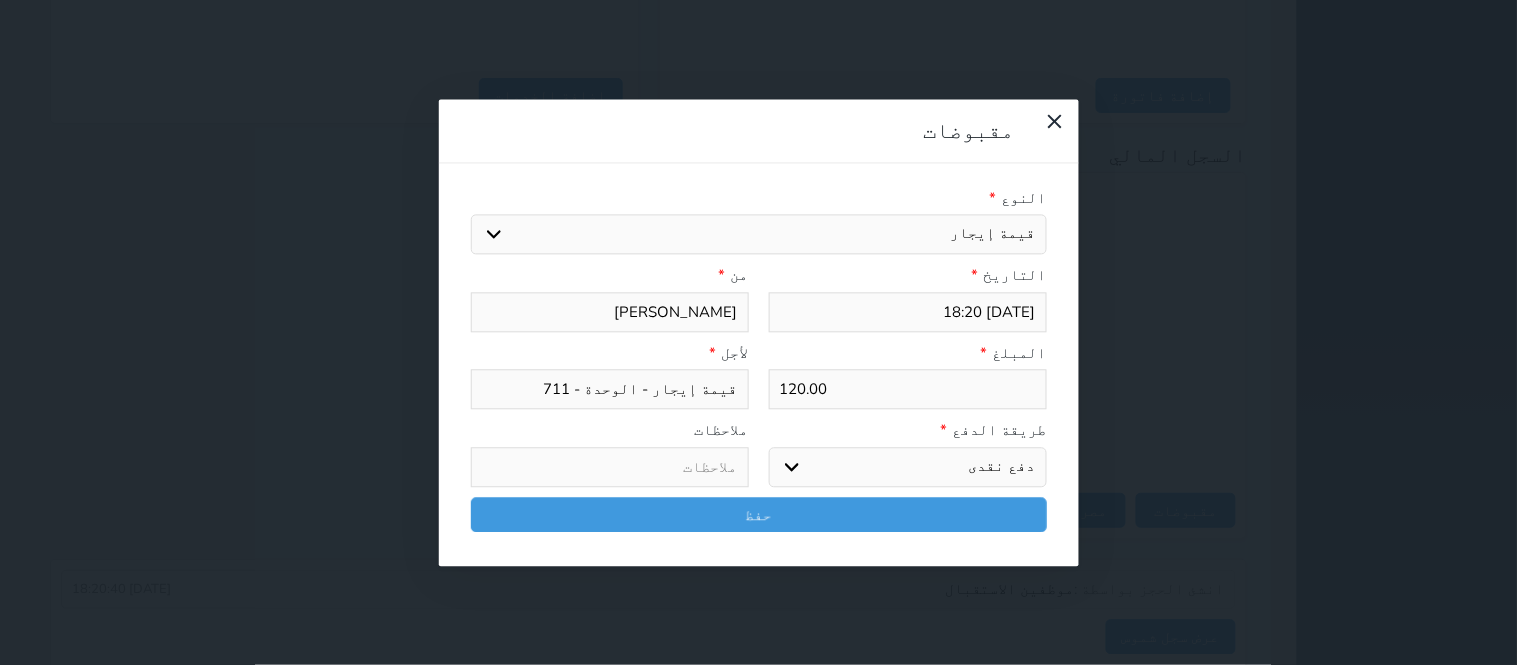 click on "اختر طريقة الدفع   دفع نقدى   تحويل بنكى   مدى   بطاقة ائتمان   آجل" at bounding box center (908, 467) 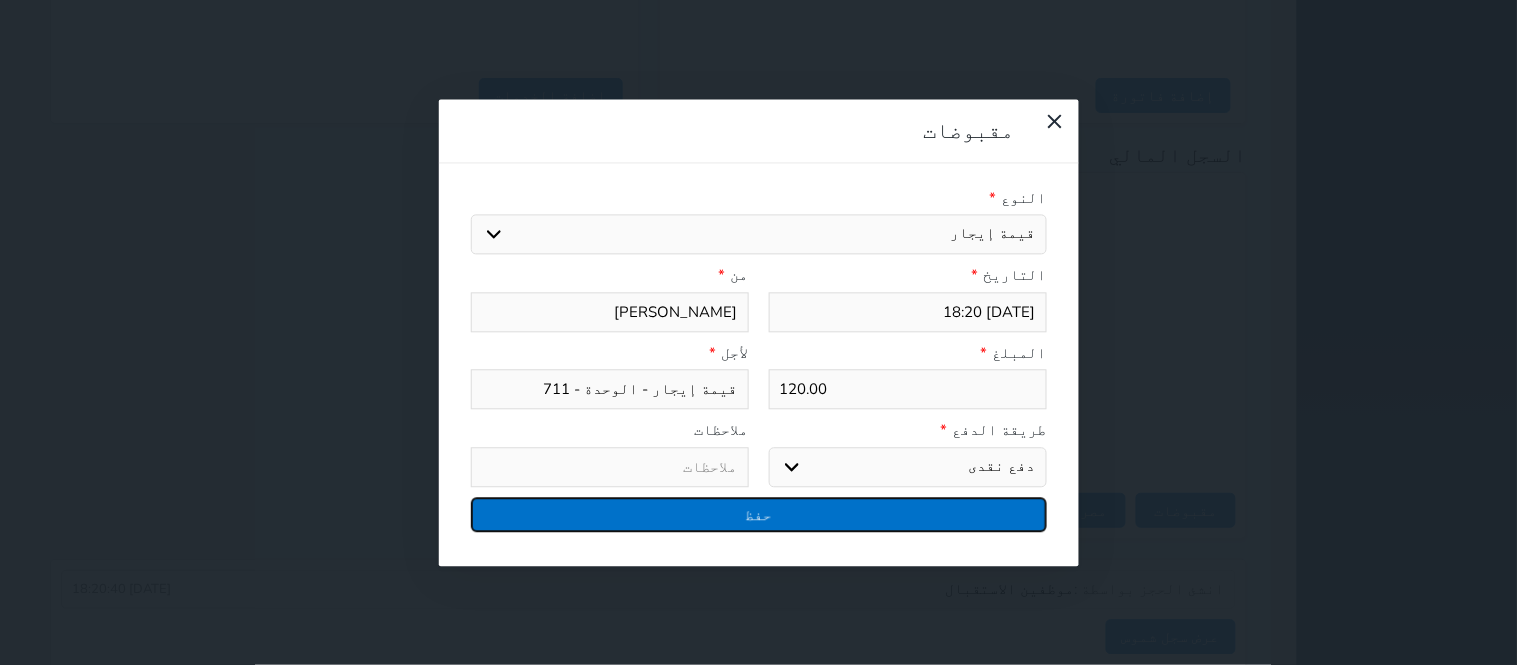click on "حفظ" at bounding box center (759, 514) 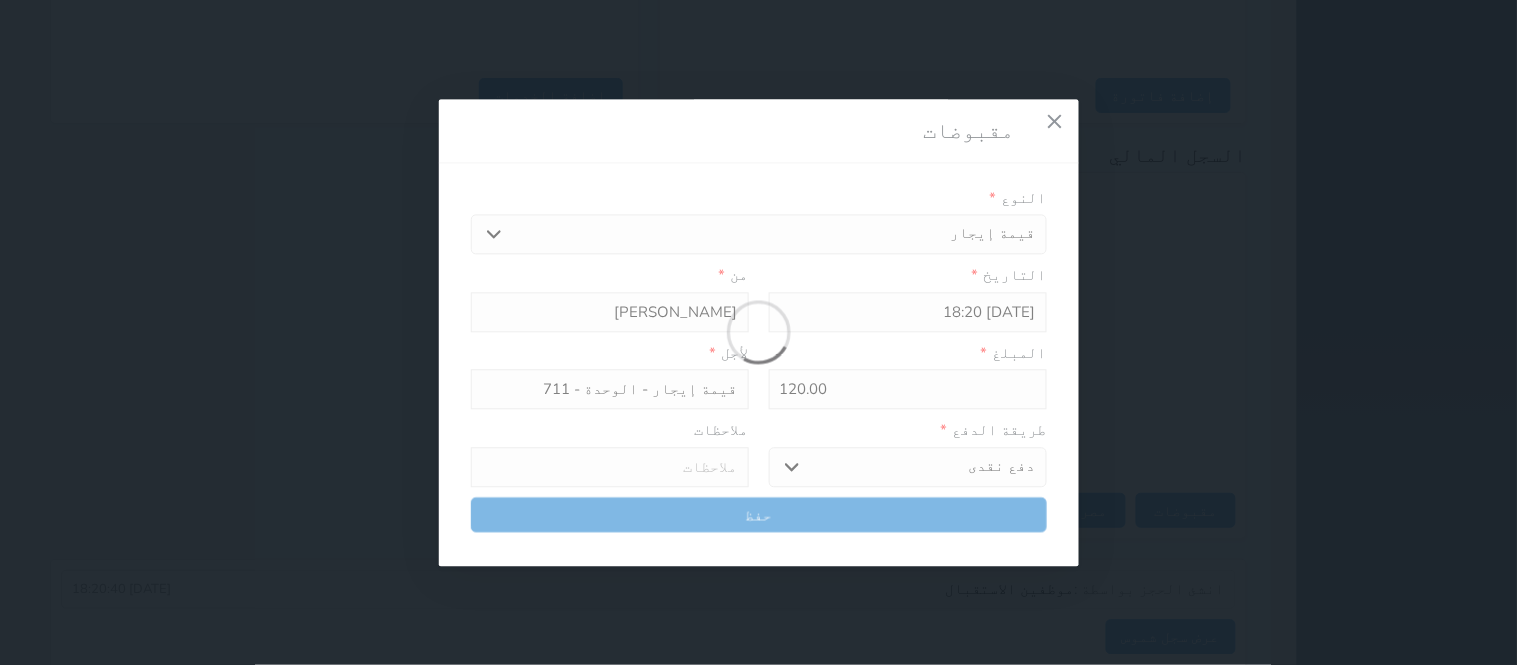 select 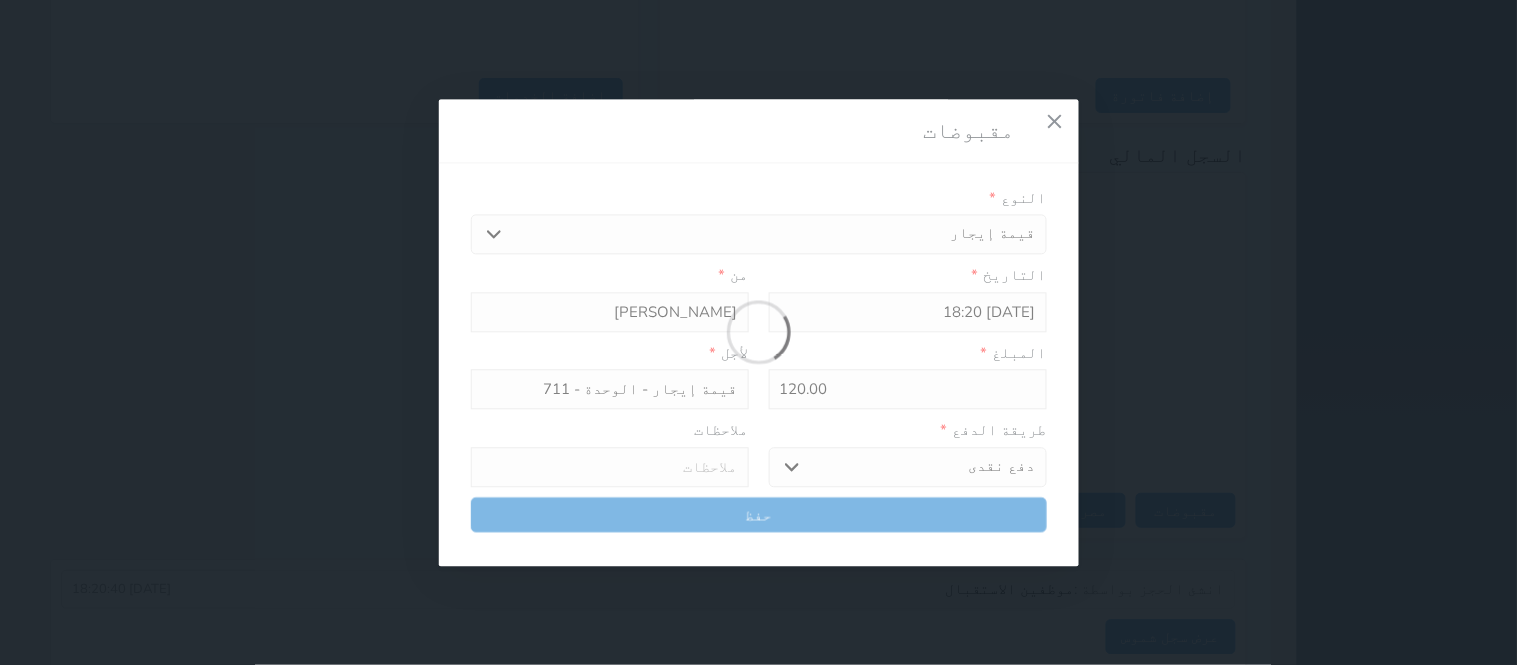 type 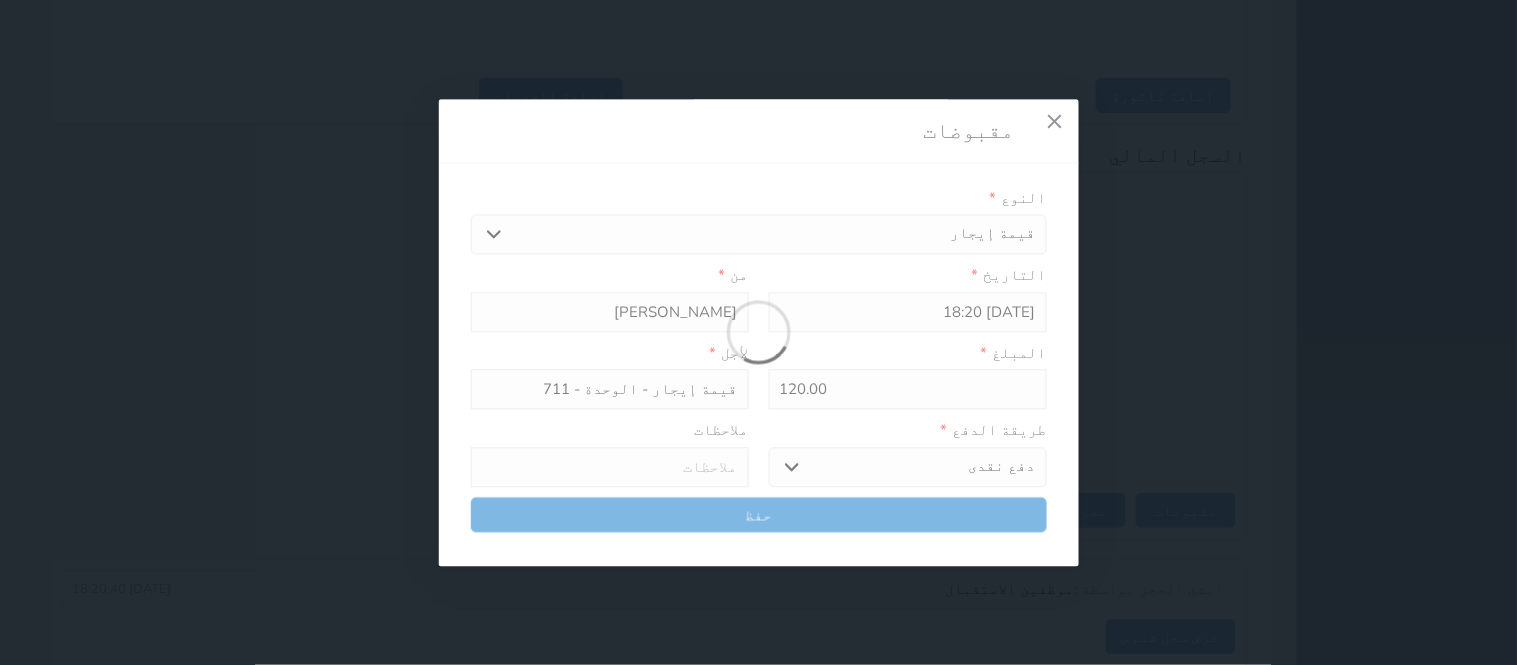 type on "0" 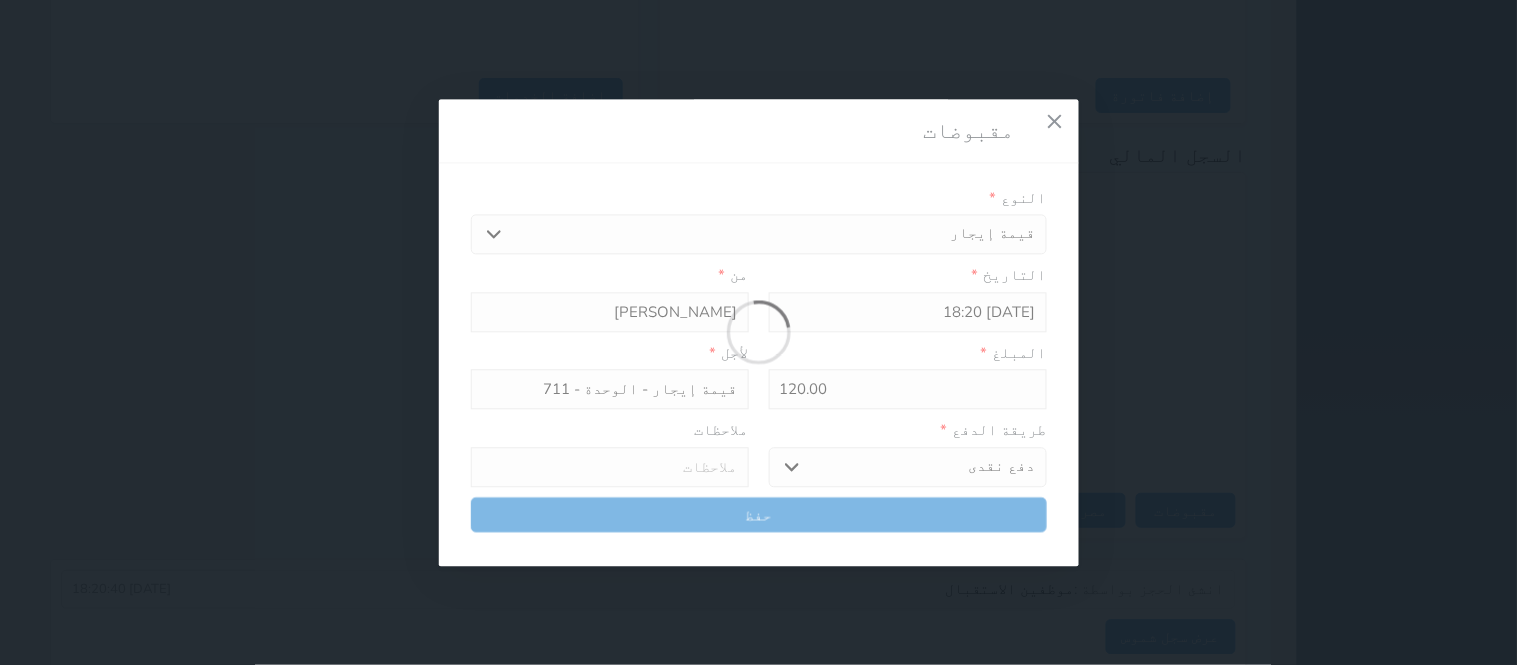 select 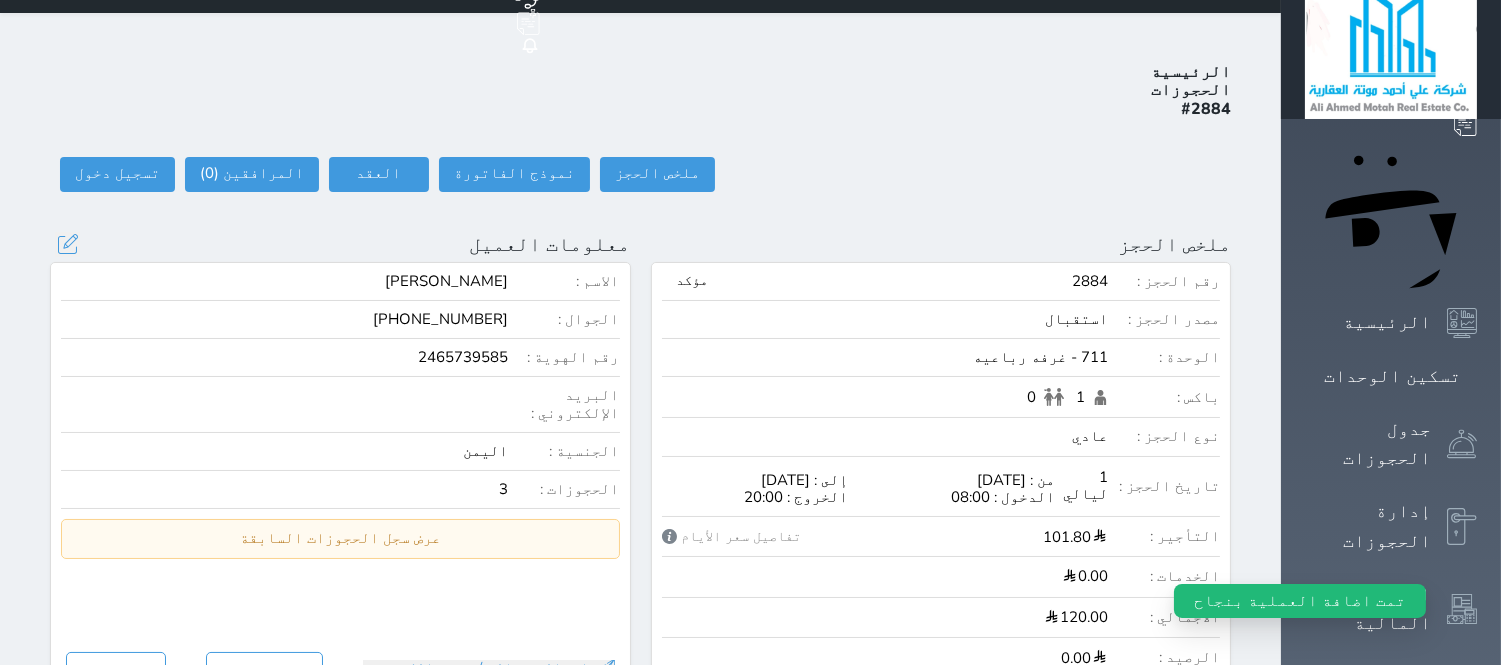 scroll, scrollTop: 0, scrollLeft: 0, axis: both 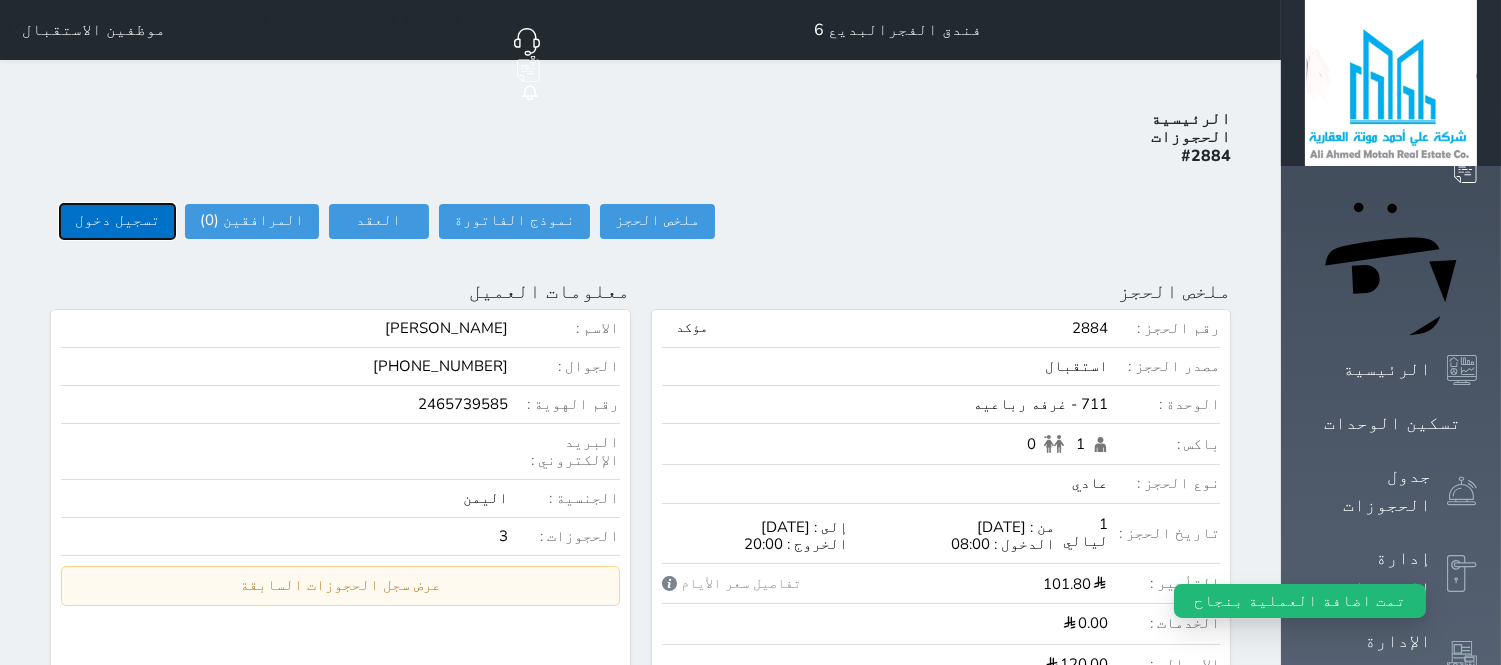 click on "تسجيل دخول" at bounding box center (117, 221) 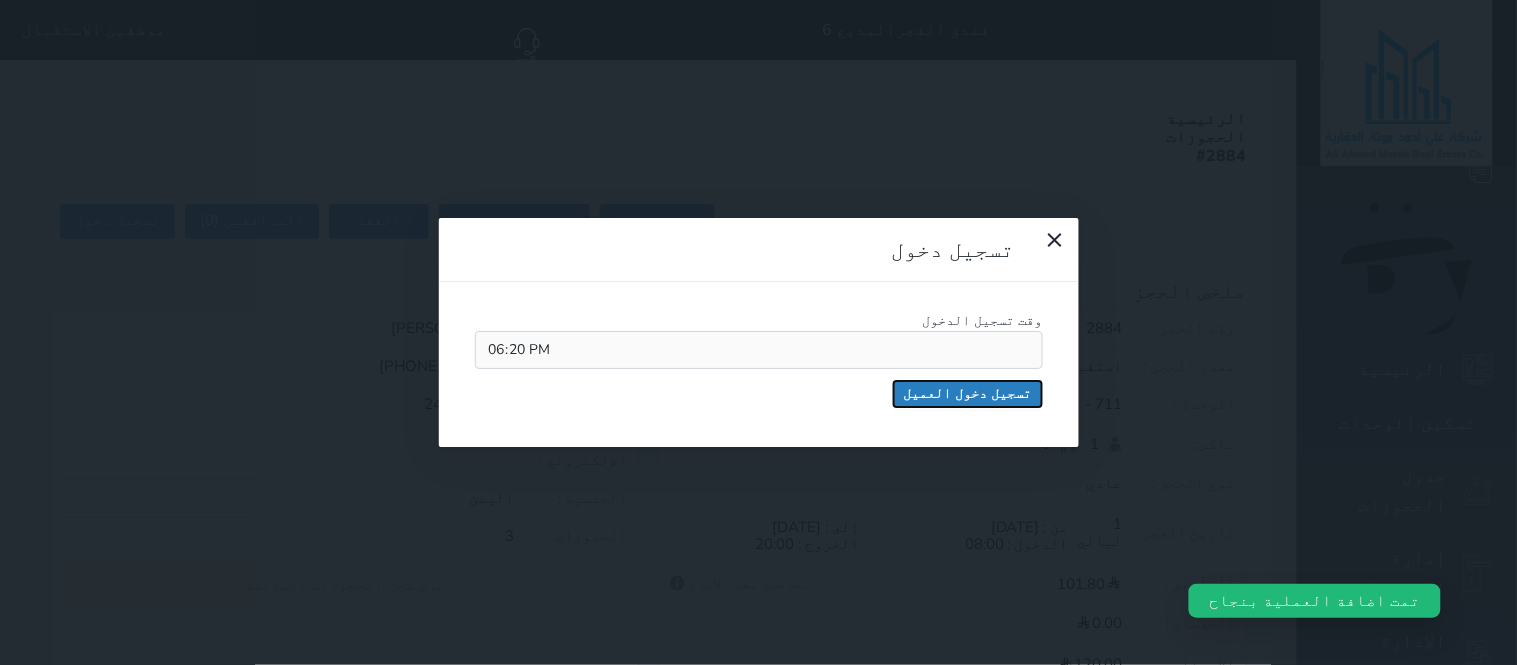 click on "تسجيل دخول العميل" at bounding box center (968, 394) 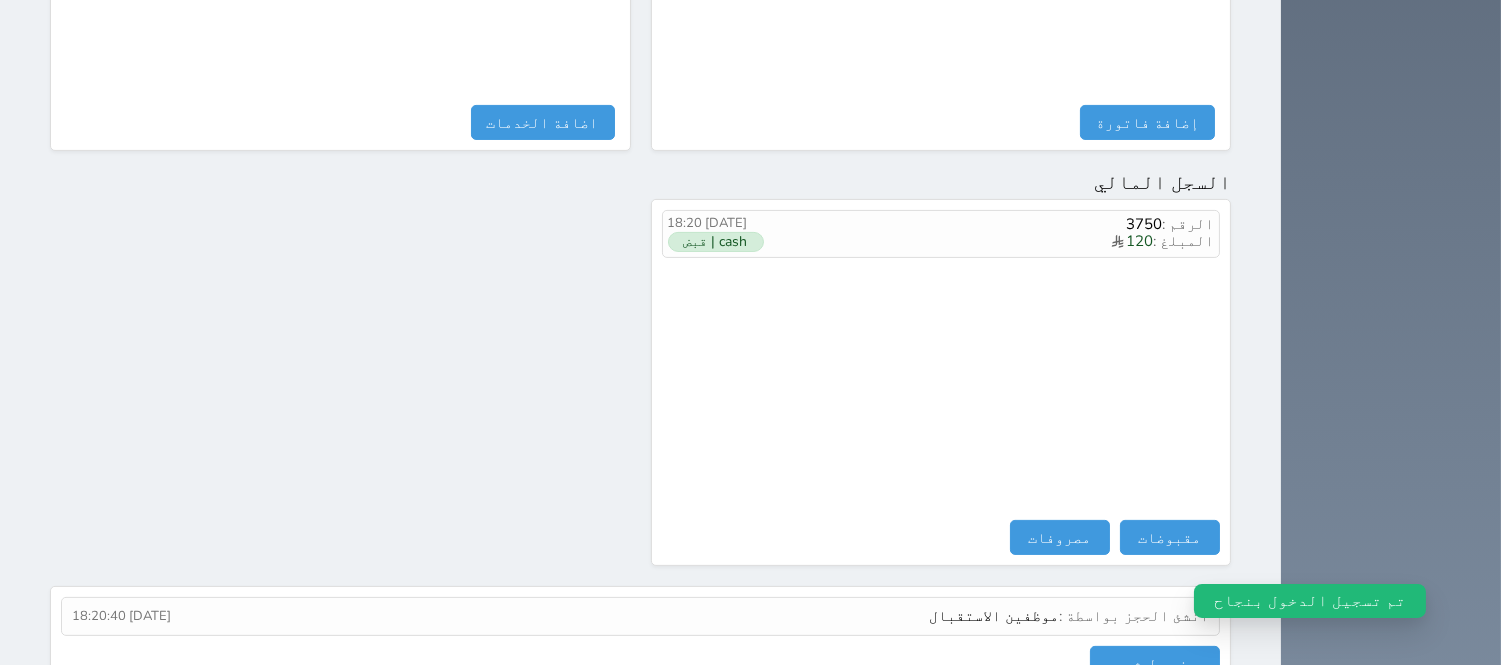 scroll, scrollTop: 1115, scrollLeft: 0, axis: vertical 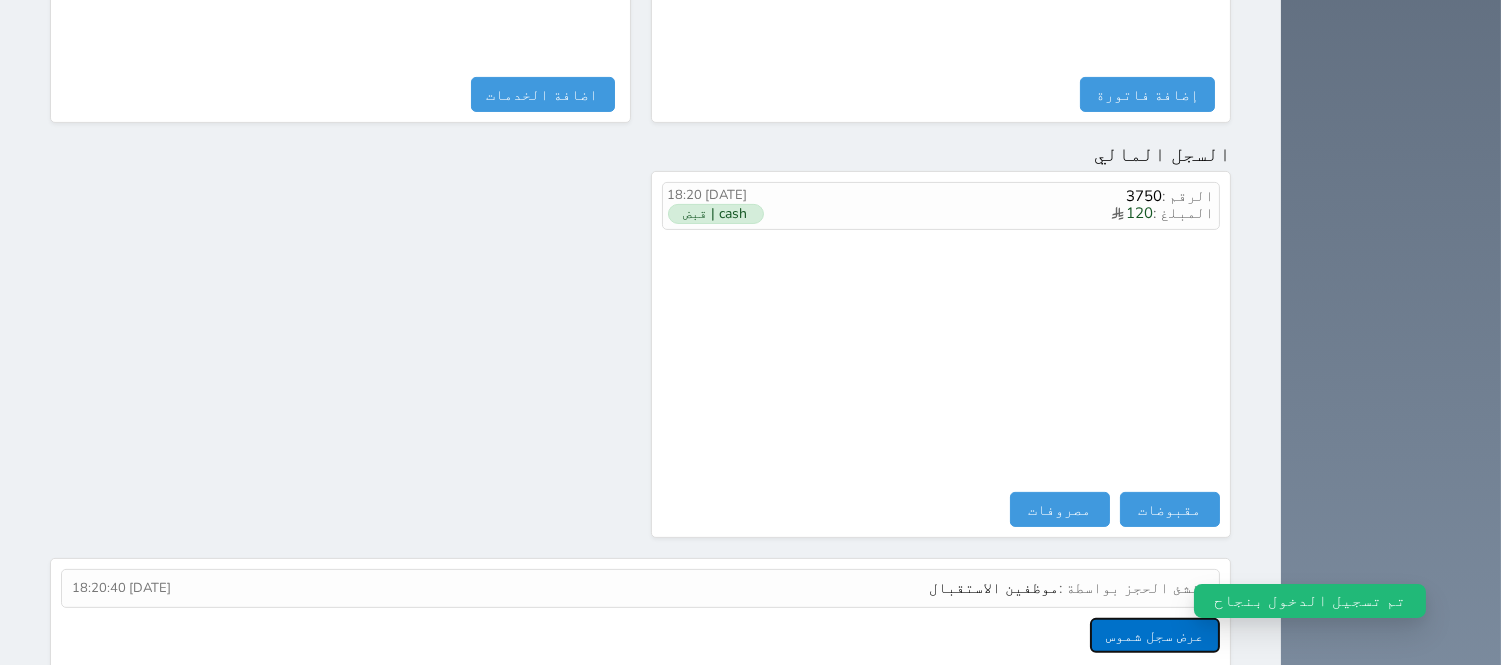 click on "عرض سجل شموس" at bounding box center [1155, 635] 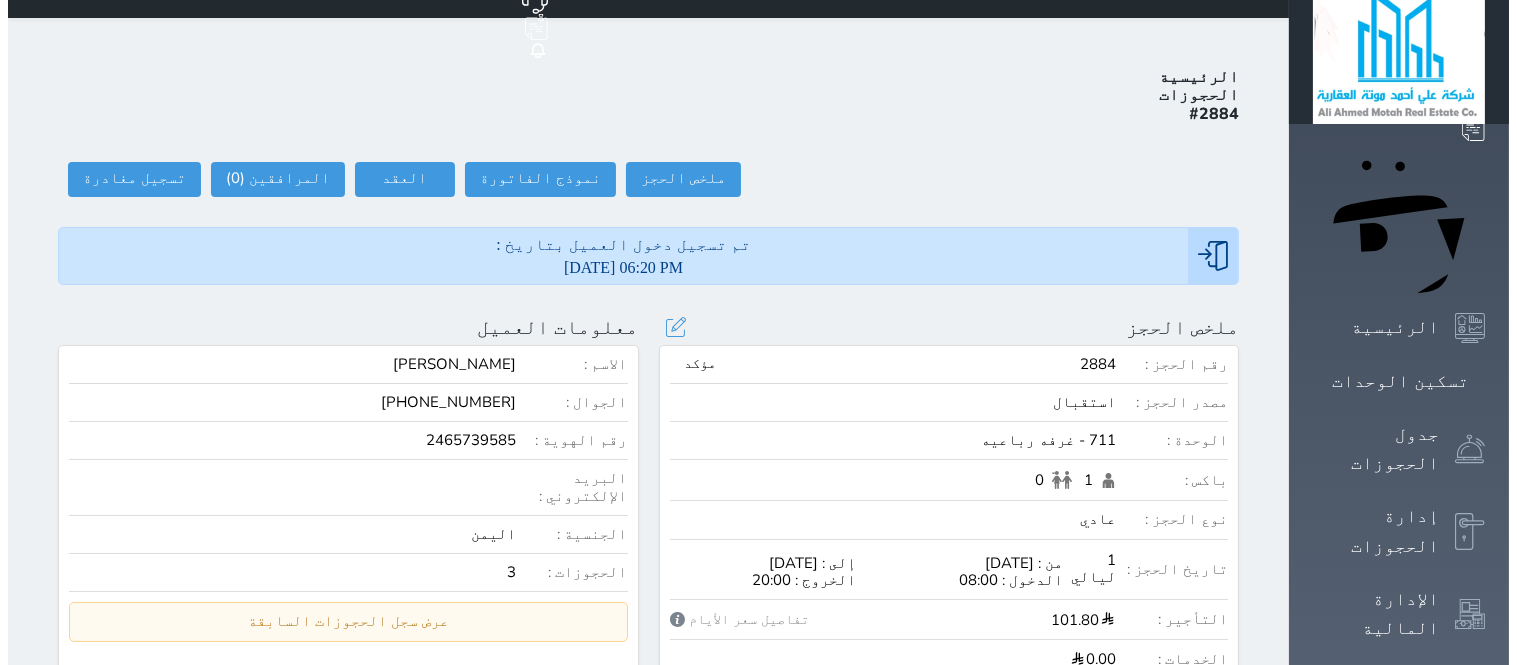 scroll, scrollTop: 0, scrollLeft: 0, axis: both 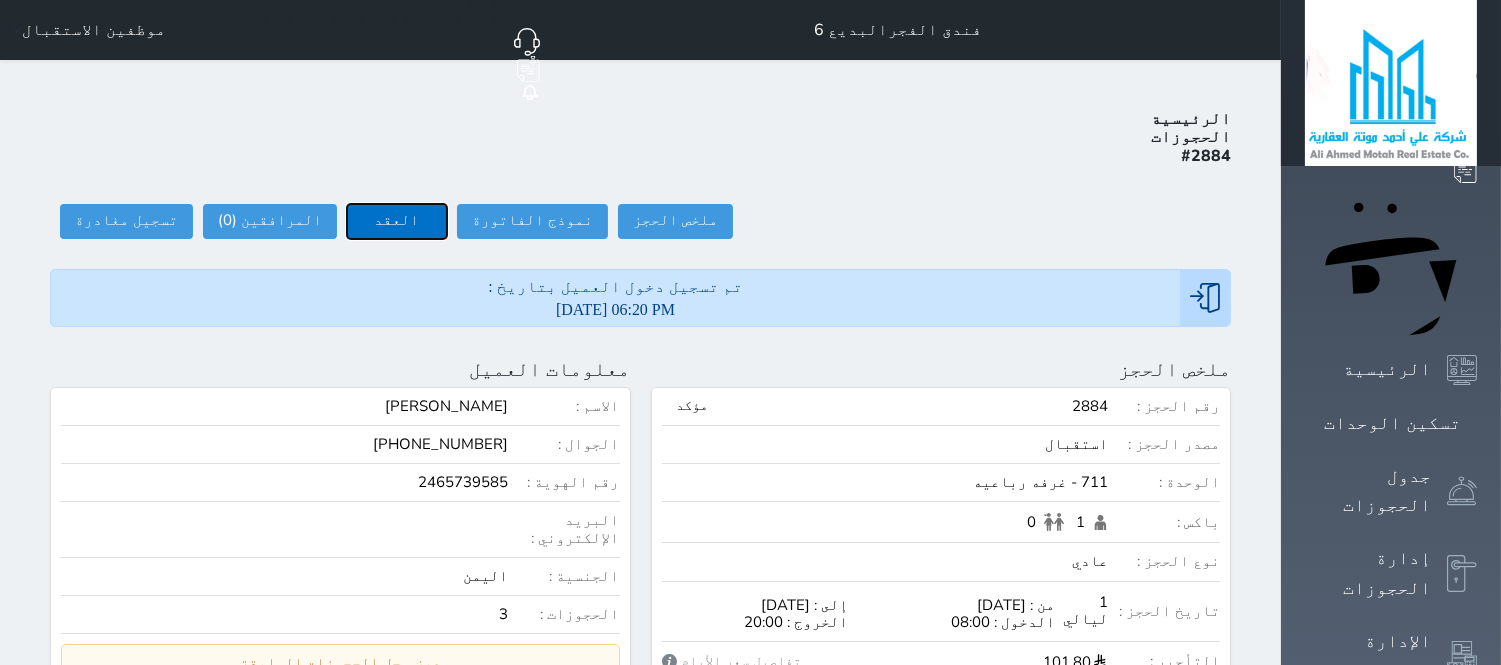 click on "العقد" at bounding box center [397, 221] 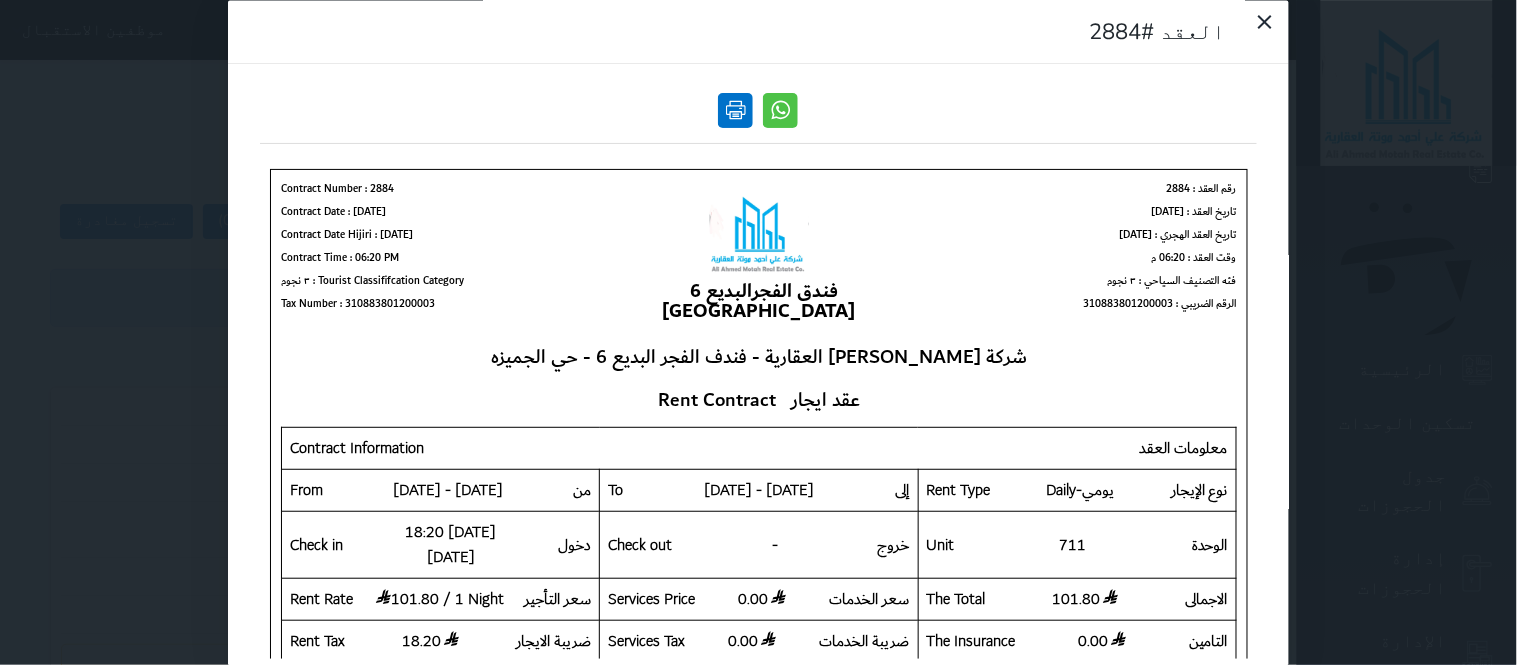 scroll, scrollTop: 0, scrollLeft: 0, axis: both 